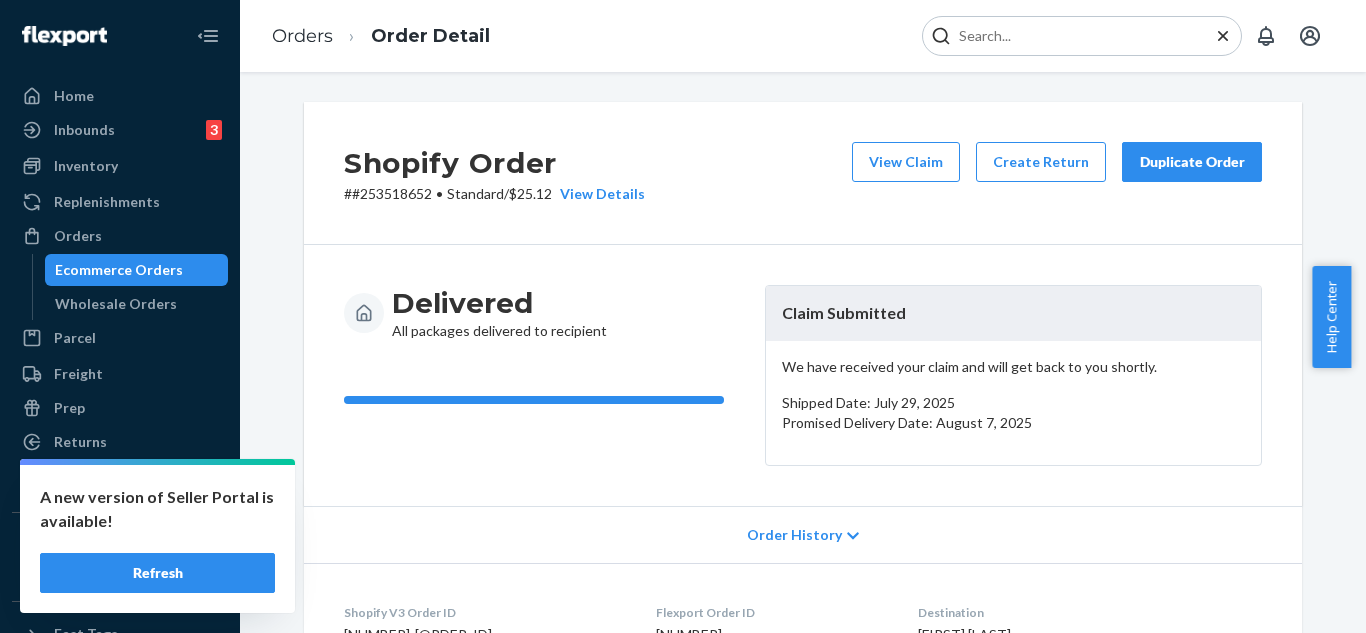 scroll, scrollTop: 0, scrollLeft: 0, axis: both 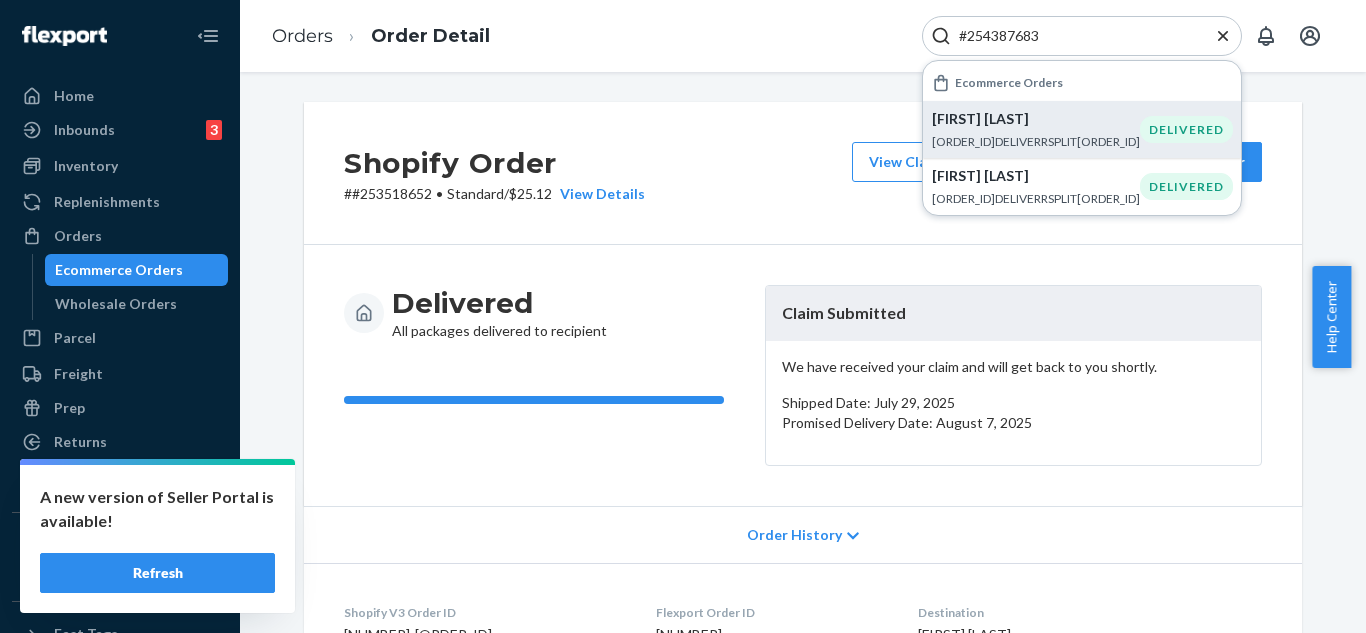 click on "[FIRST] [LAST]" at bounding box center (1036, 119) 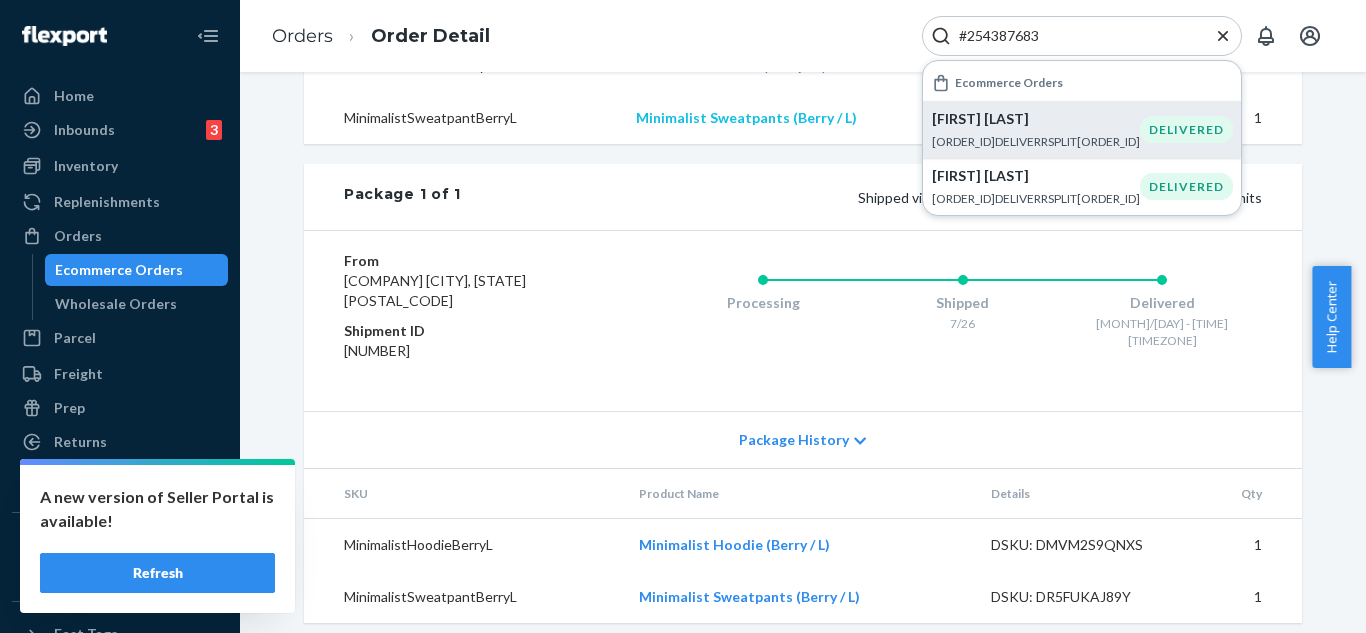 scroll, scrollTop: 870, scrollLeft: 0, axis: vertical 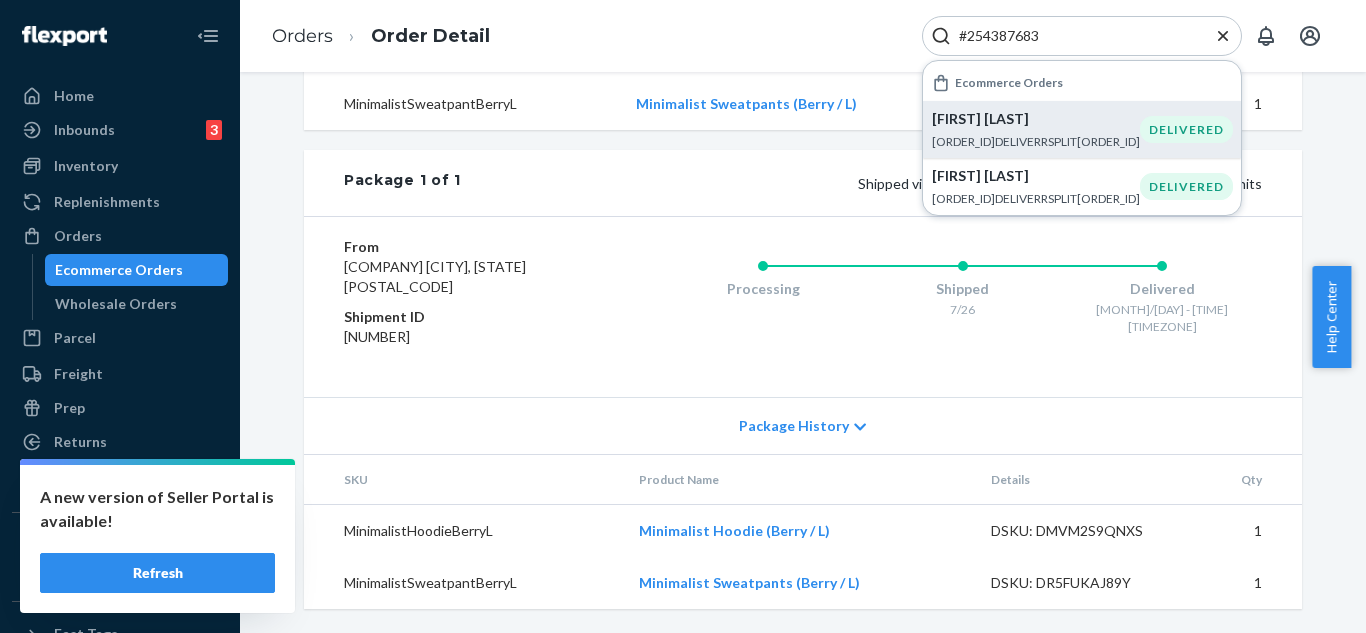 click on "Package History" at bounding box center (794, 426) 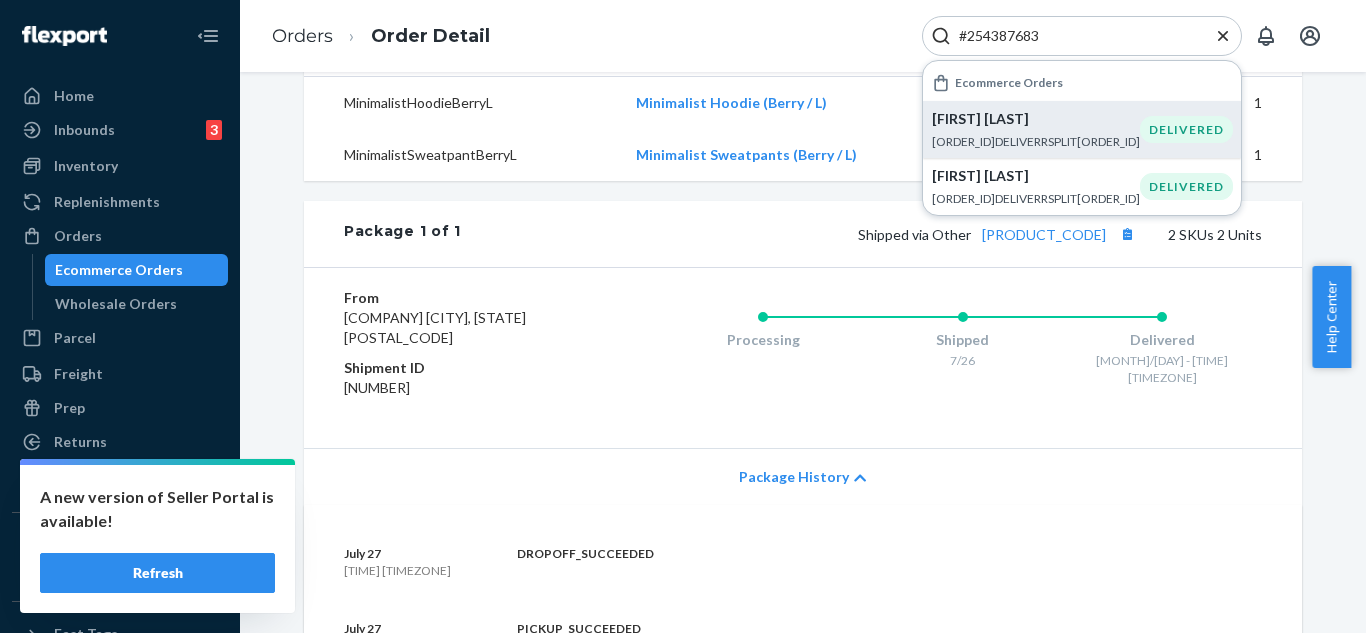 scroll, scrollTop: 770, scrollLeft: 0, axis: vertical 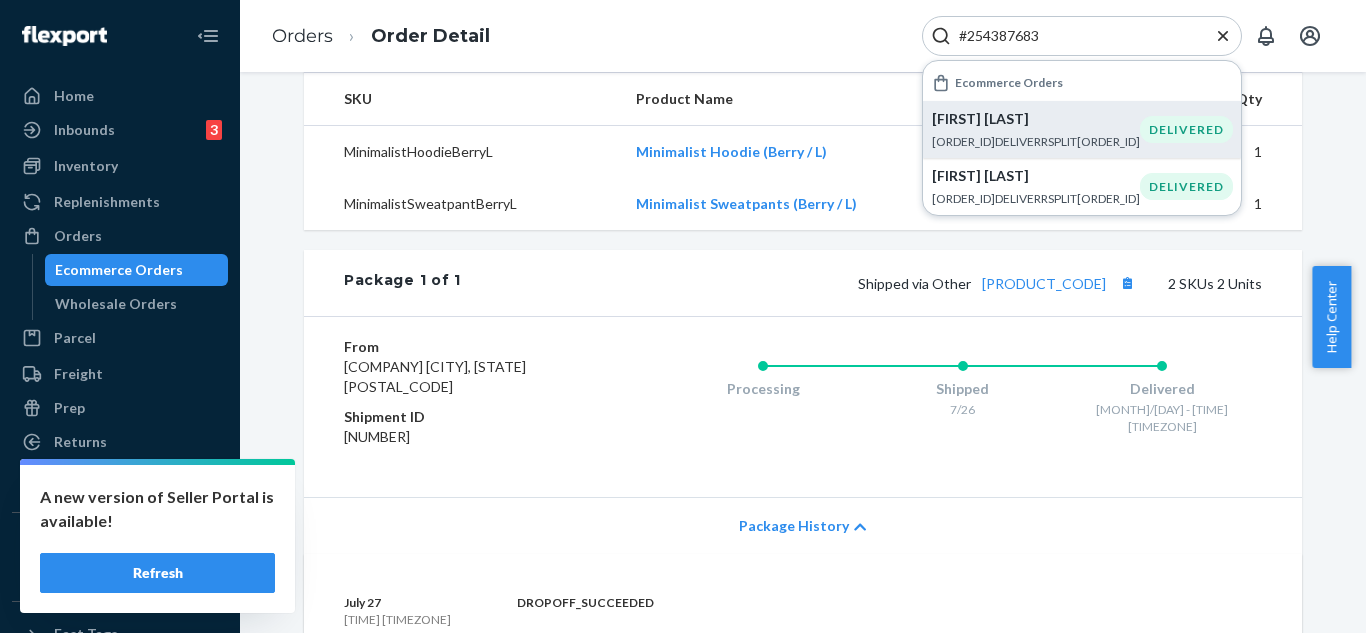 drag, startPoint x: 1071, startPoint y: 30, endPoint x: 909, endPoint y: 35, distance: 162.07715 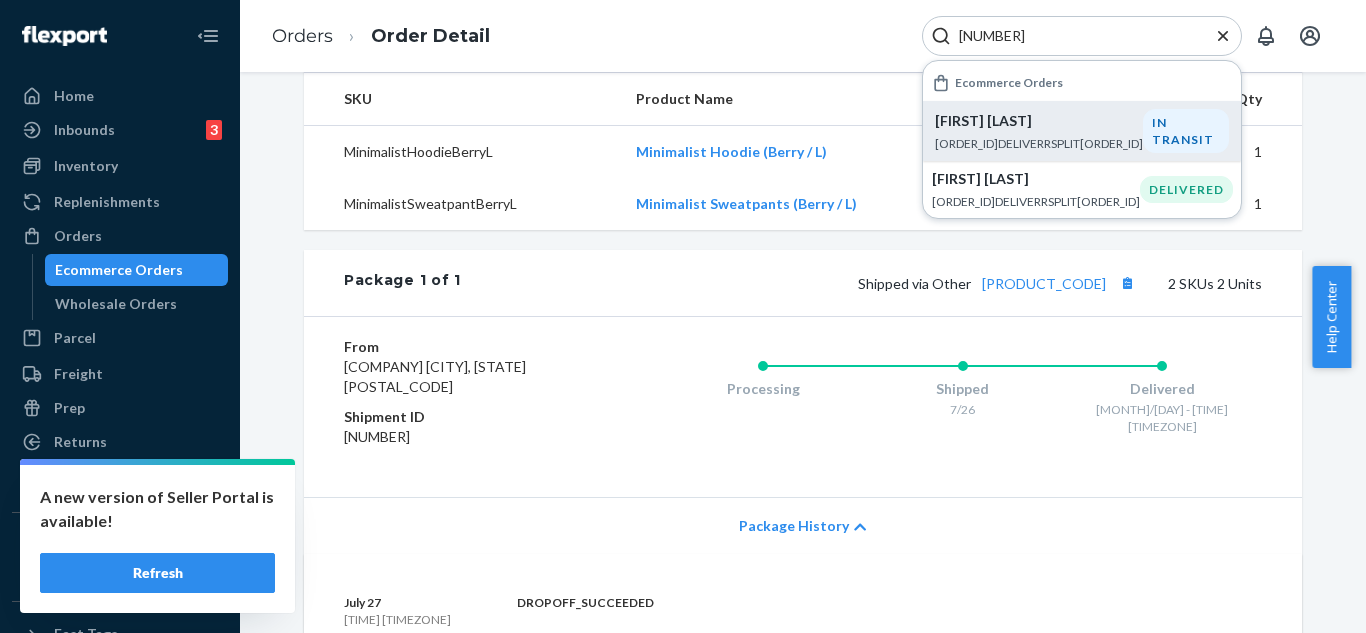 type on "[NUMBER]" 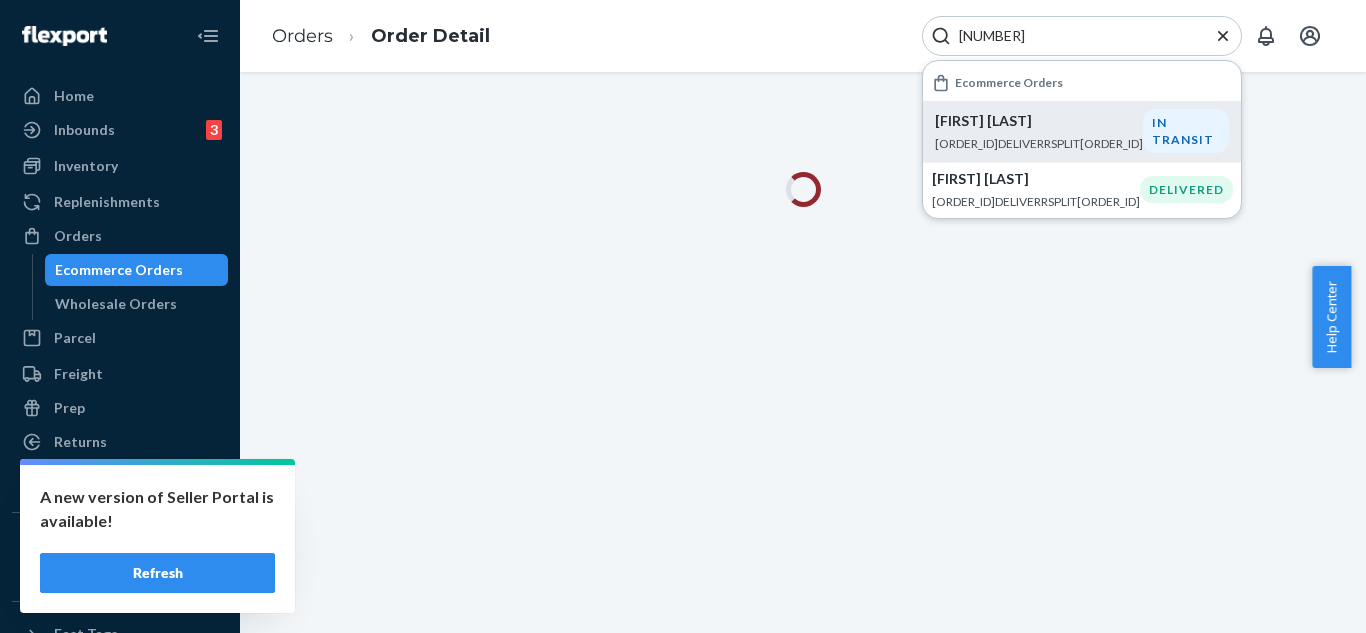 scroll, scrollTop: 0, scrollLeft: 0, axis: both 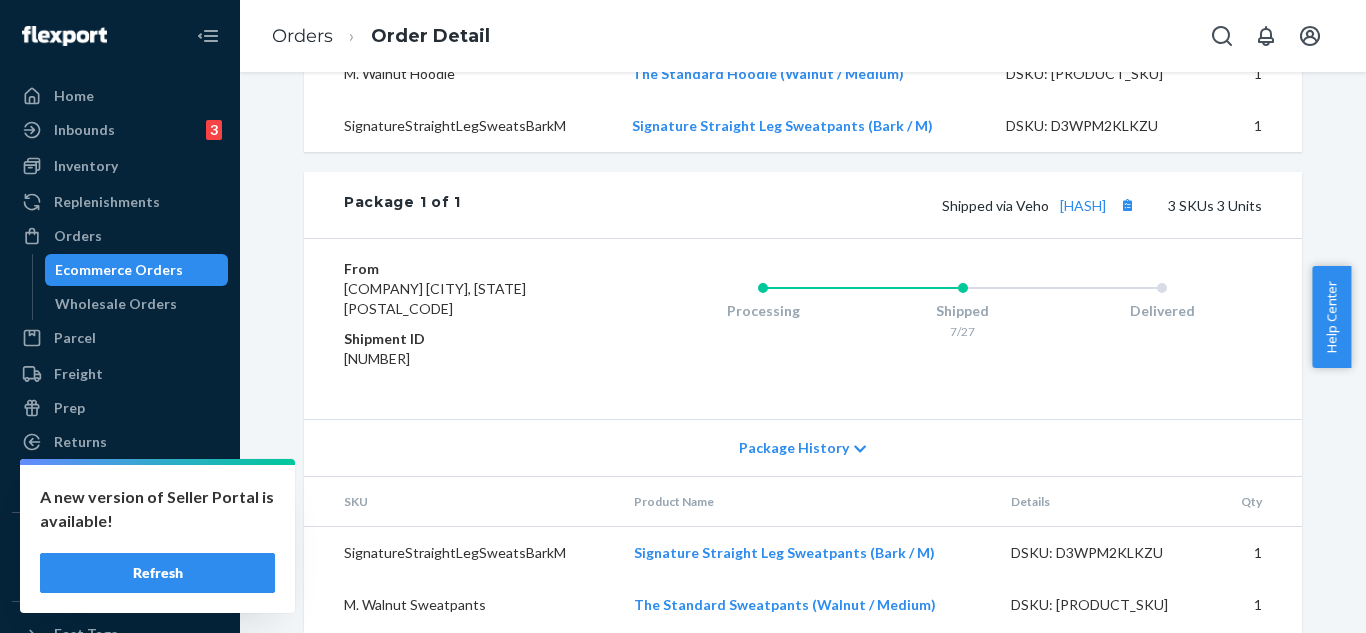 click on "Package History" at bounding box center (794, 448) 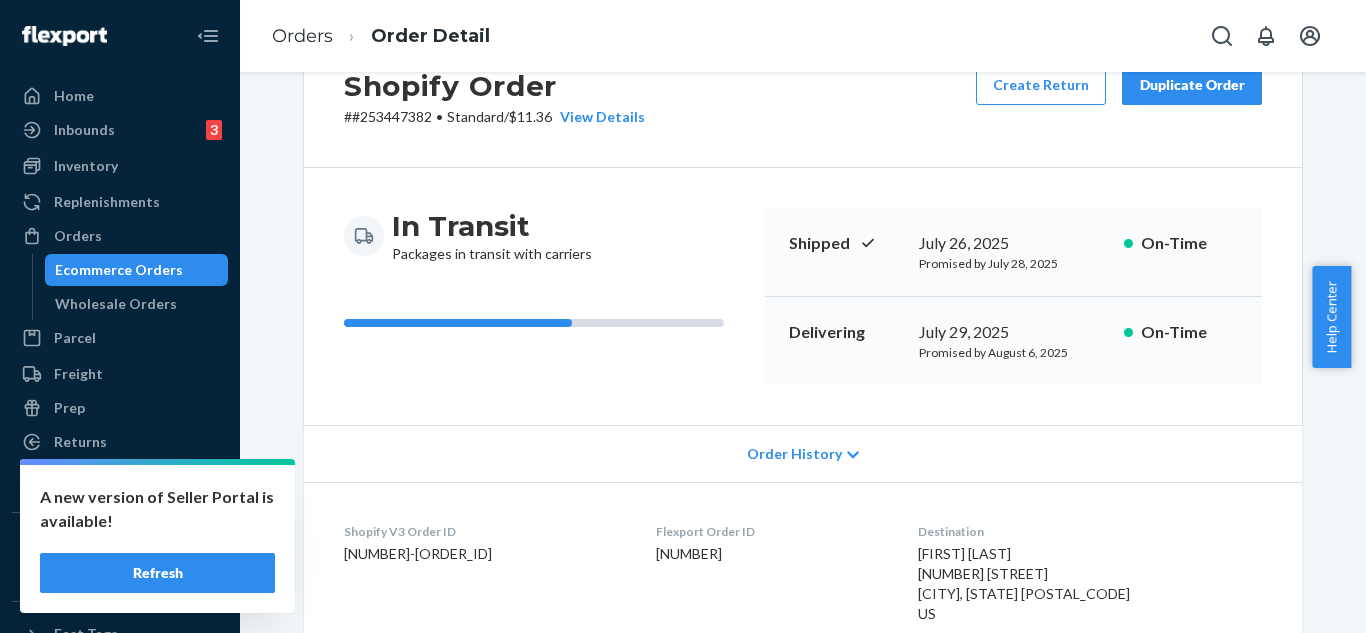 scroll, scrollTop: 100, scrollLeft: 0, axis: vertical 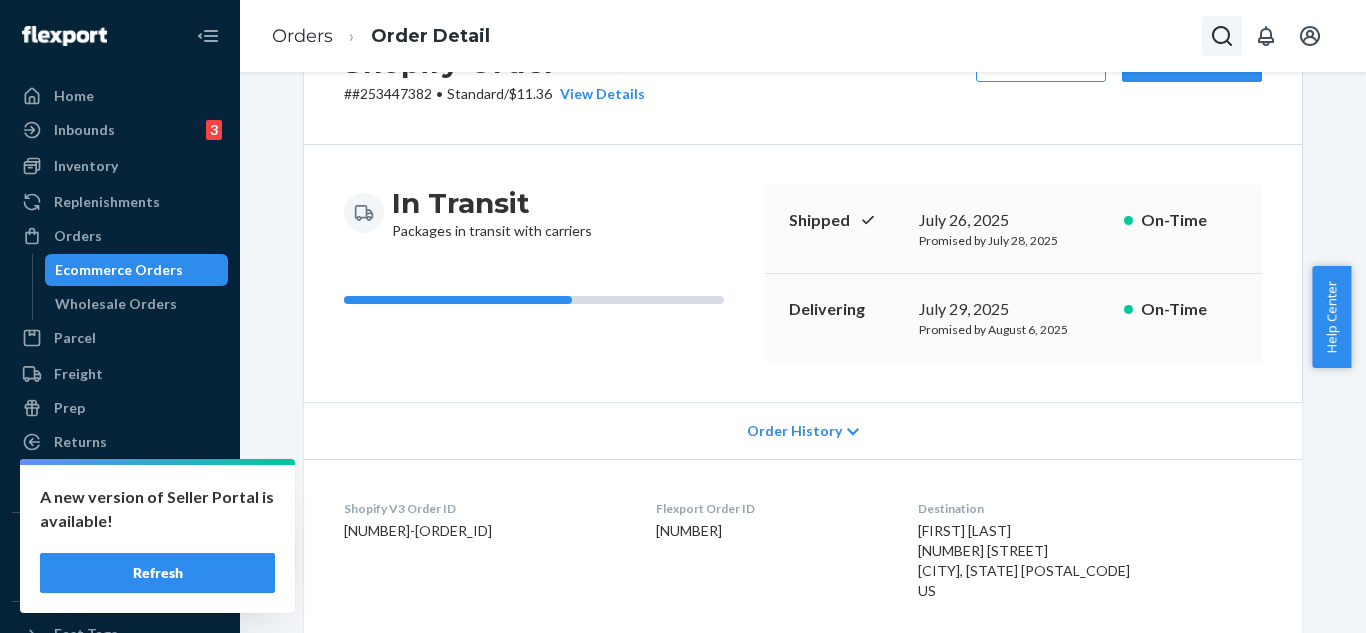 click 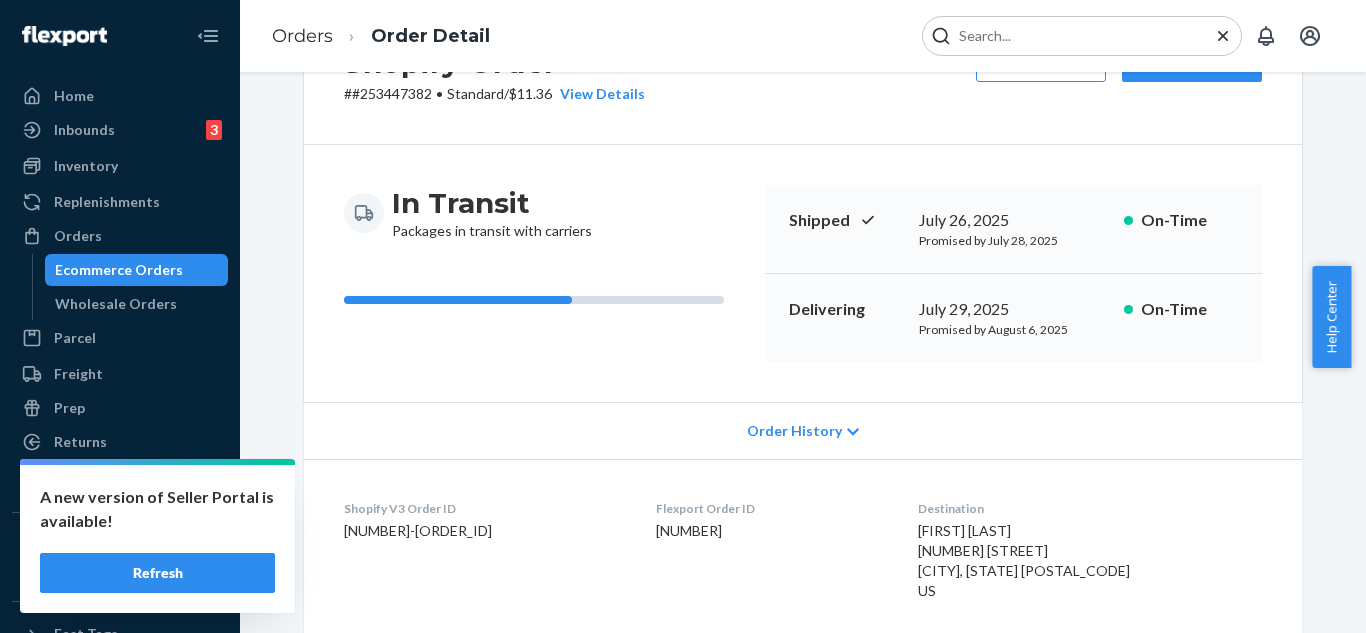 click at bounding box center (1074, 36) 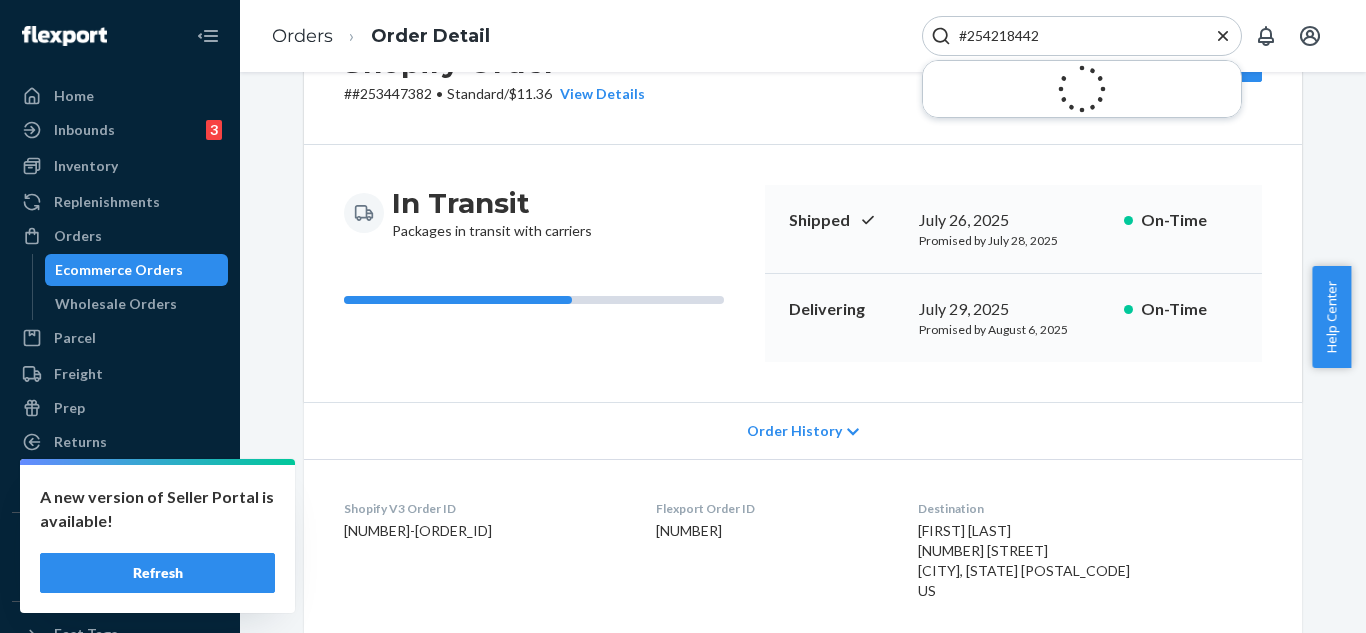 type on "#254218442" 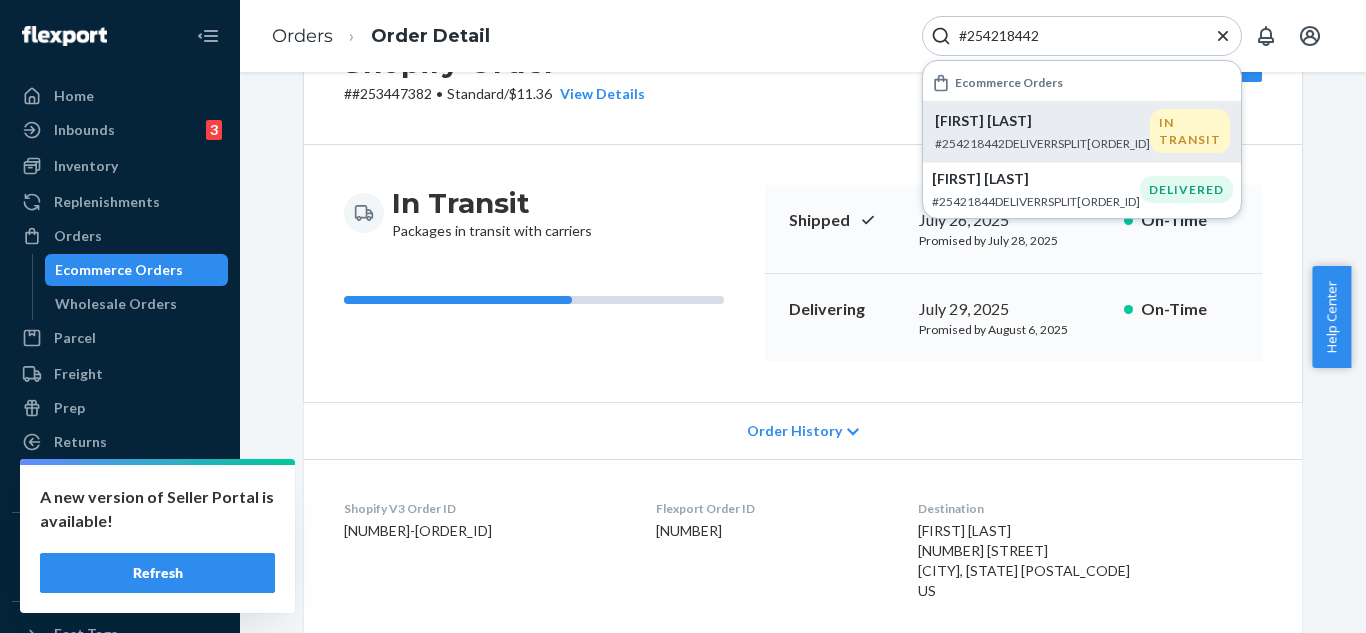 click on "[FIRST] [LAST] #[NUMBER]DELIVERRSPLIT[NUMBER] DELIVERED [FIRST] [LAST] #[NUMBER]DELIVERRSPLIT[NUMBER] DELIVERED" at bounding box center (1082, 131) 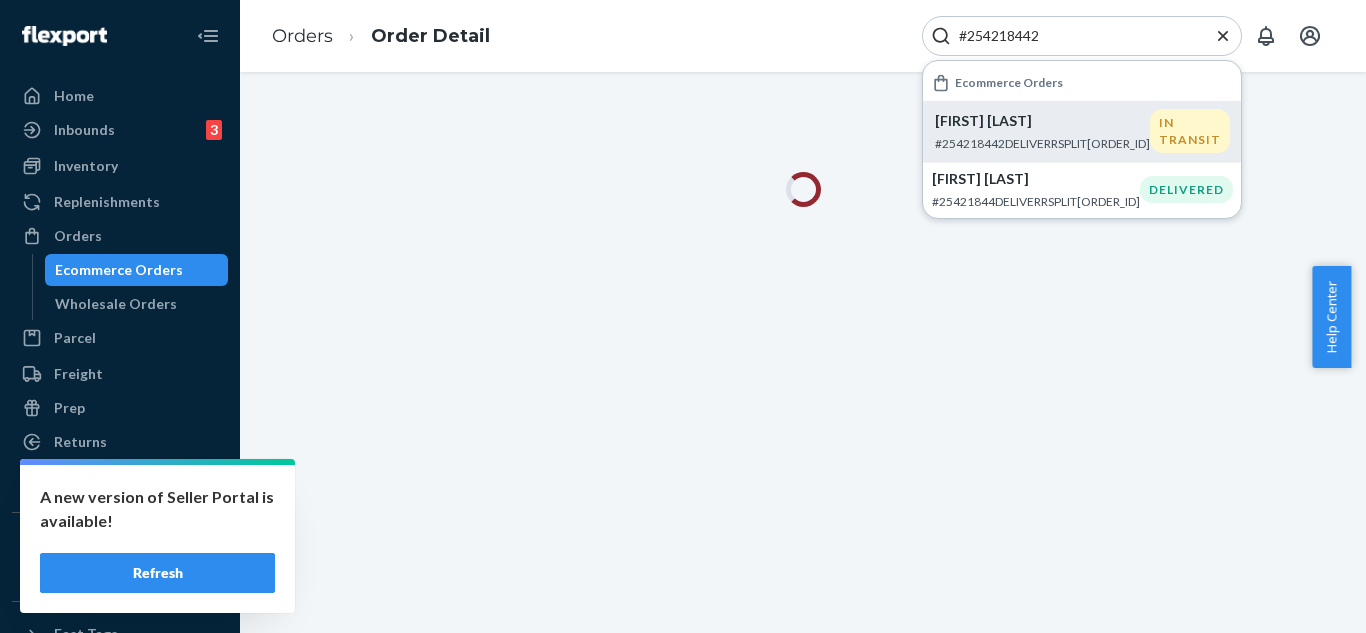 scroll, scrollTop: 0, scrollLeft: 0, axis: both 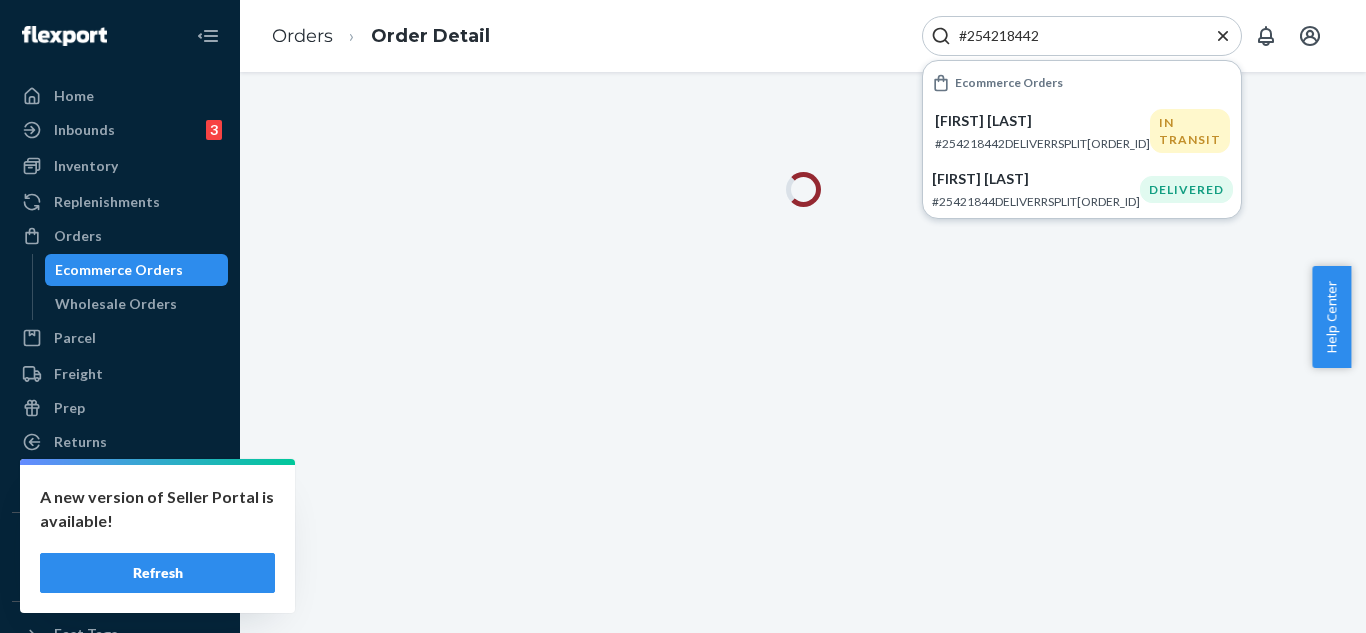 click 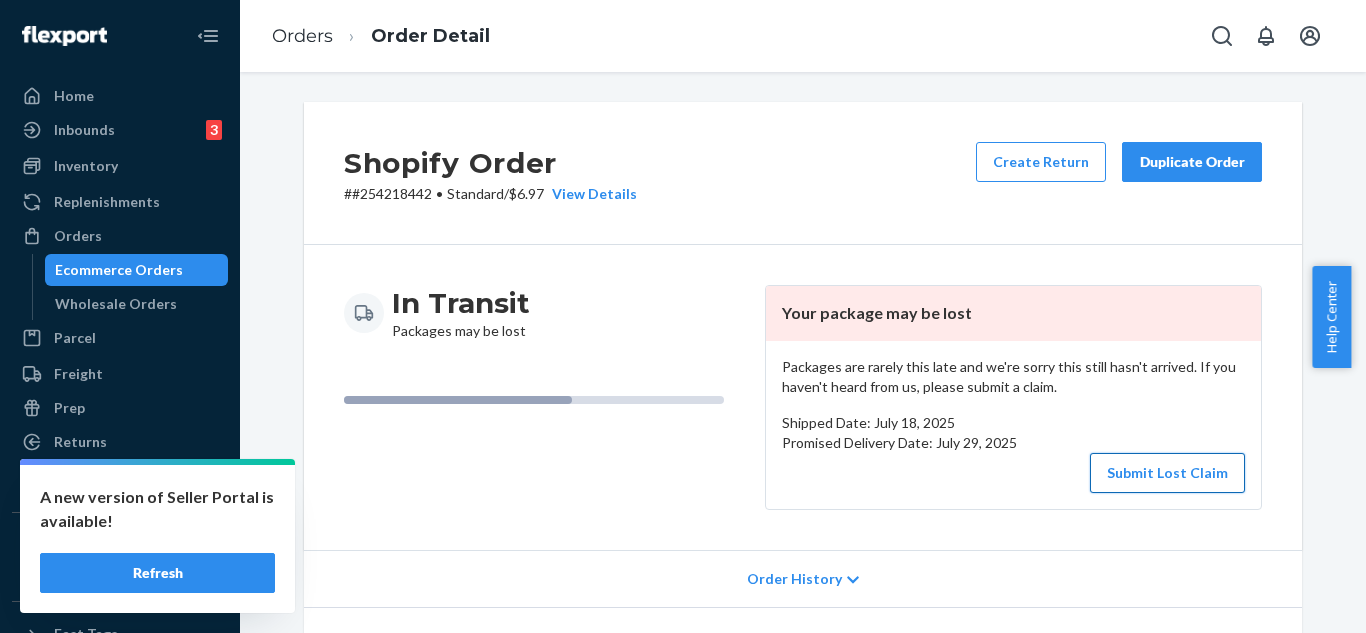click on "Submit Lost Claim" at bounding box center [1167, 473] 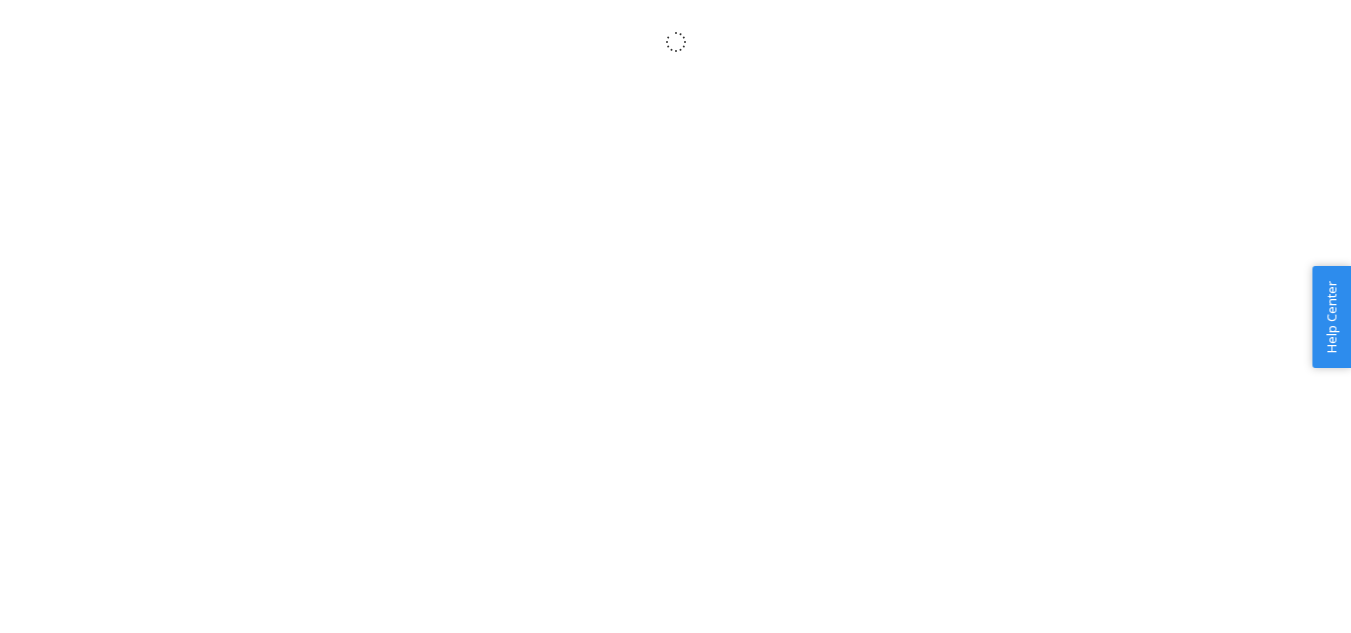 scroll, scrollTop: 0, scrollLeft: 0, axis: both 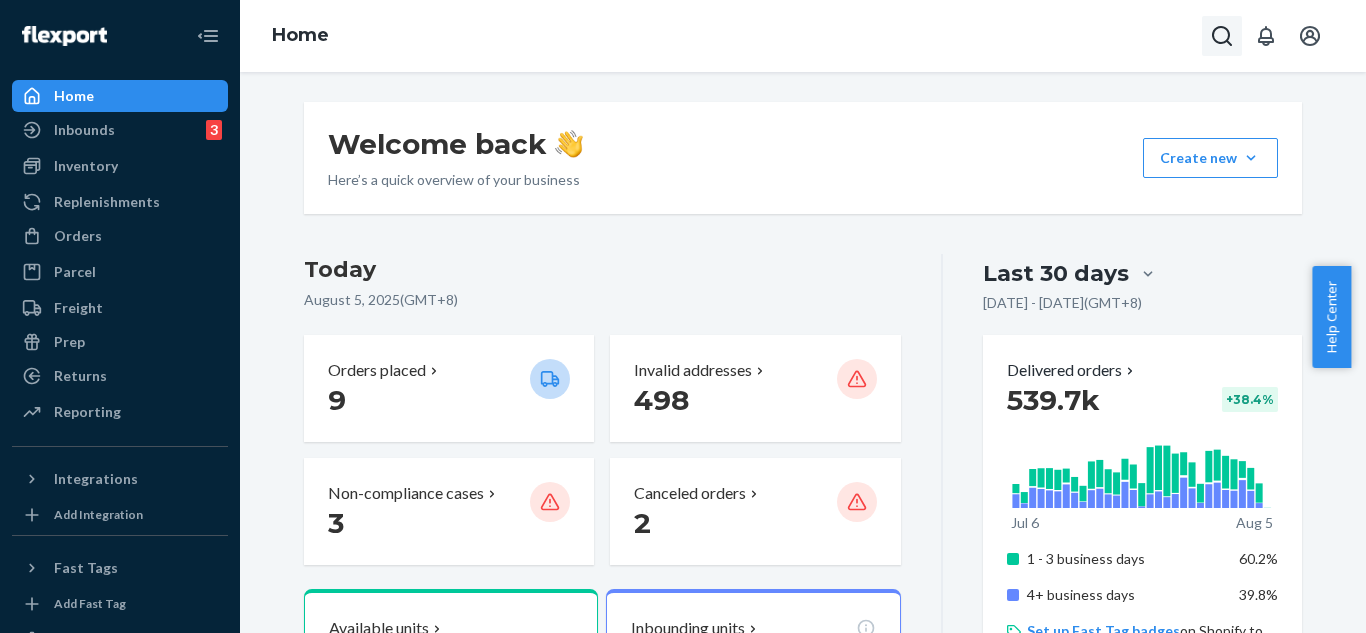 click at bounding box center [1222, 36] 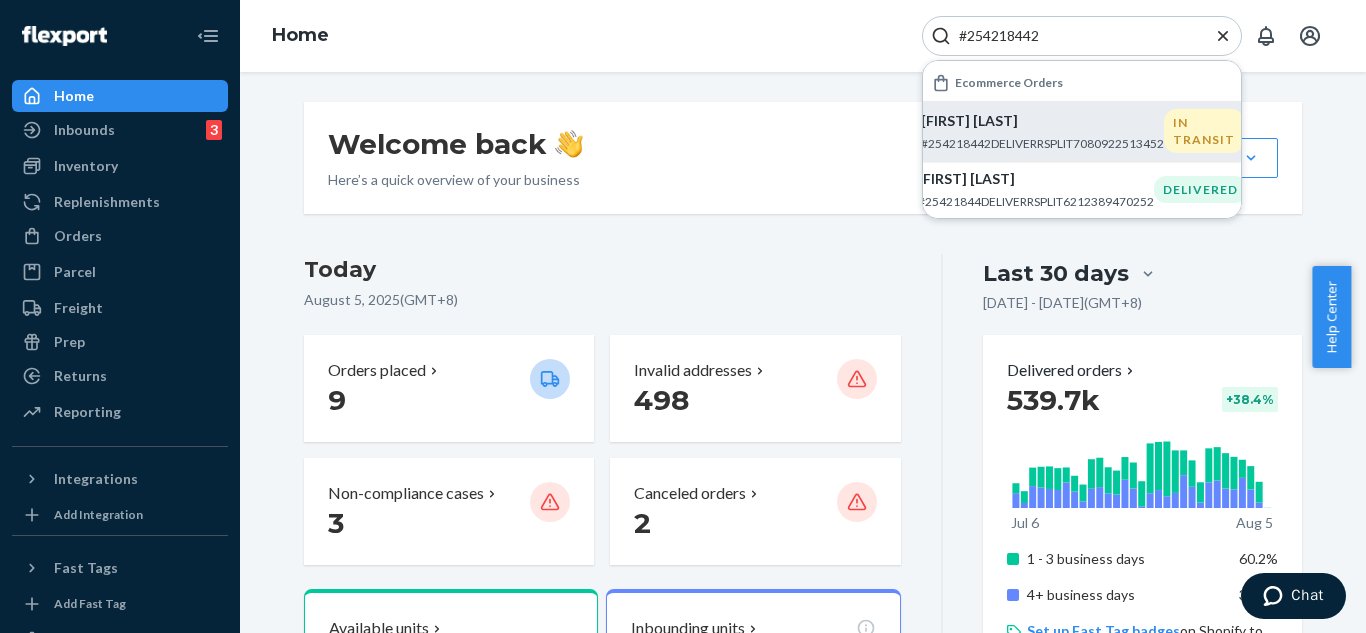 type on "#254218442" 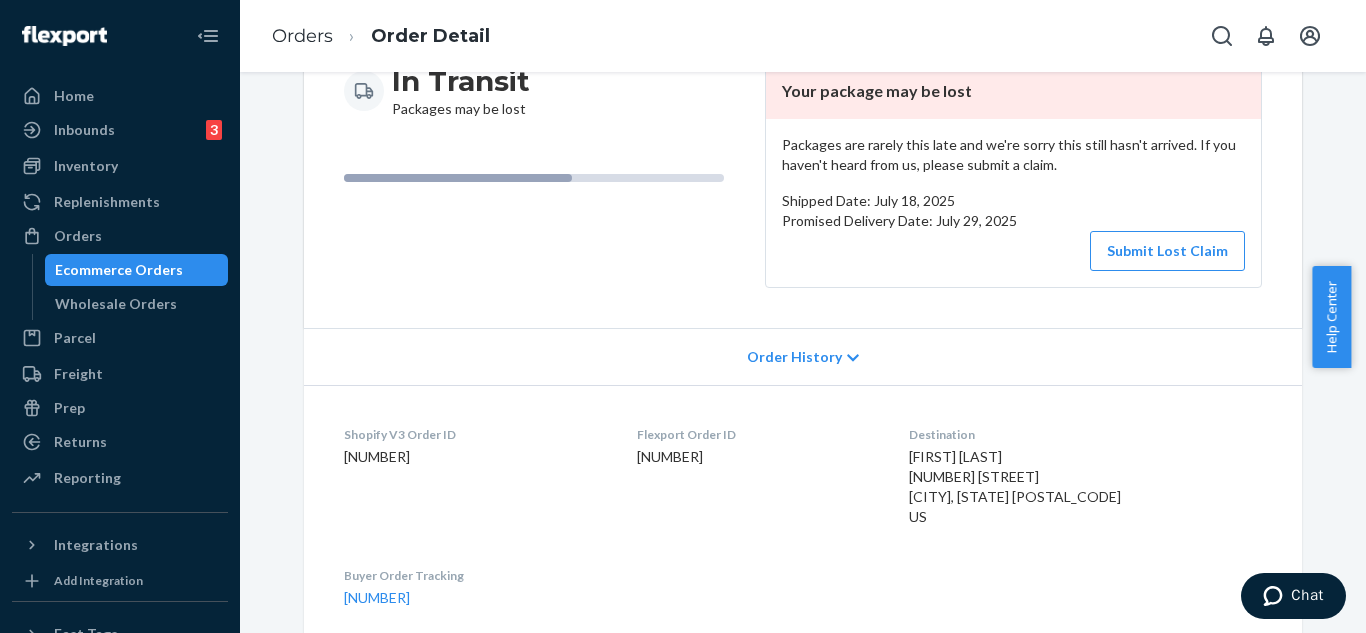 scroll, scrollTop: 0, scrollLeft: 0, axis: both 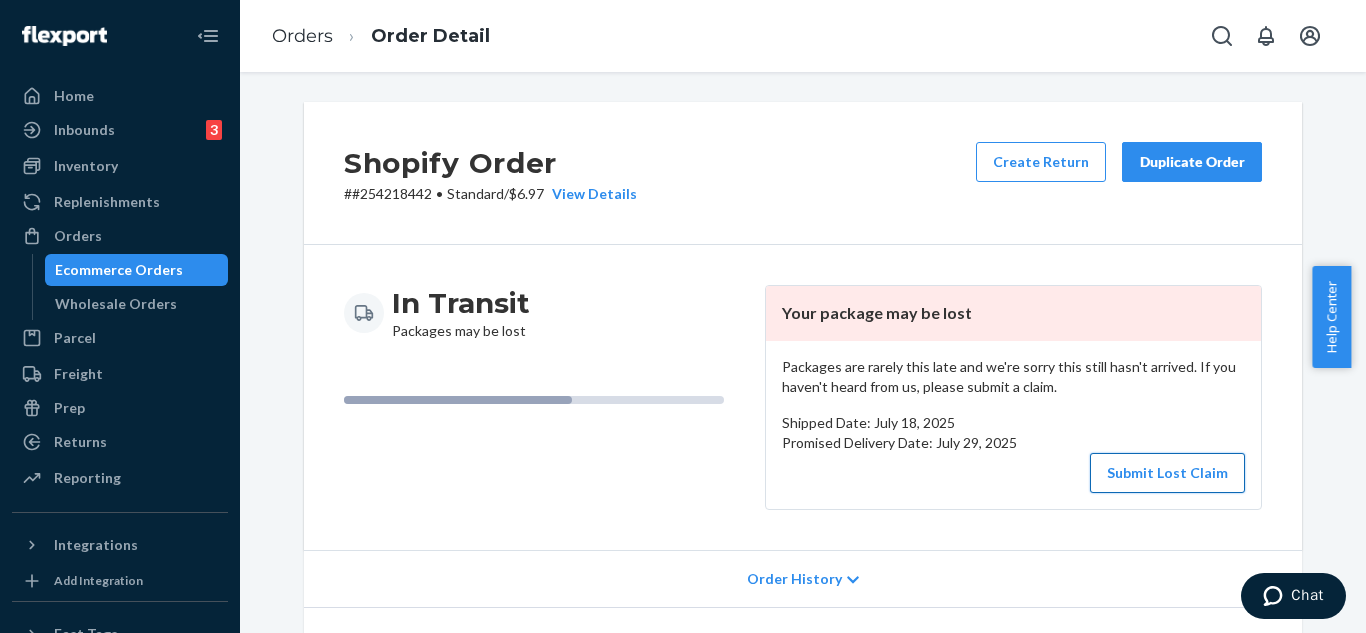 click on "Submit Lost Claim" at bounding box center [1167, 473] 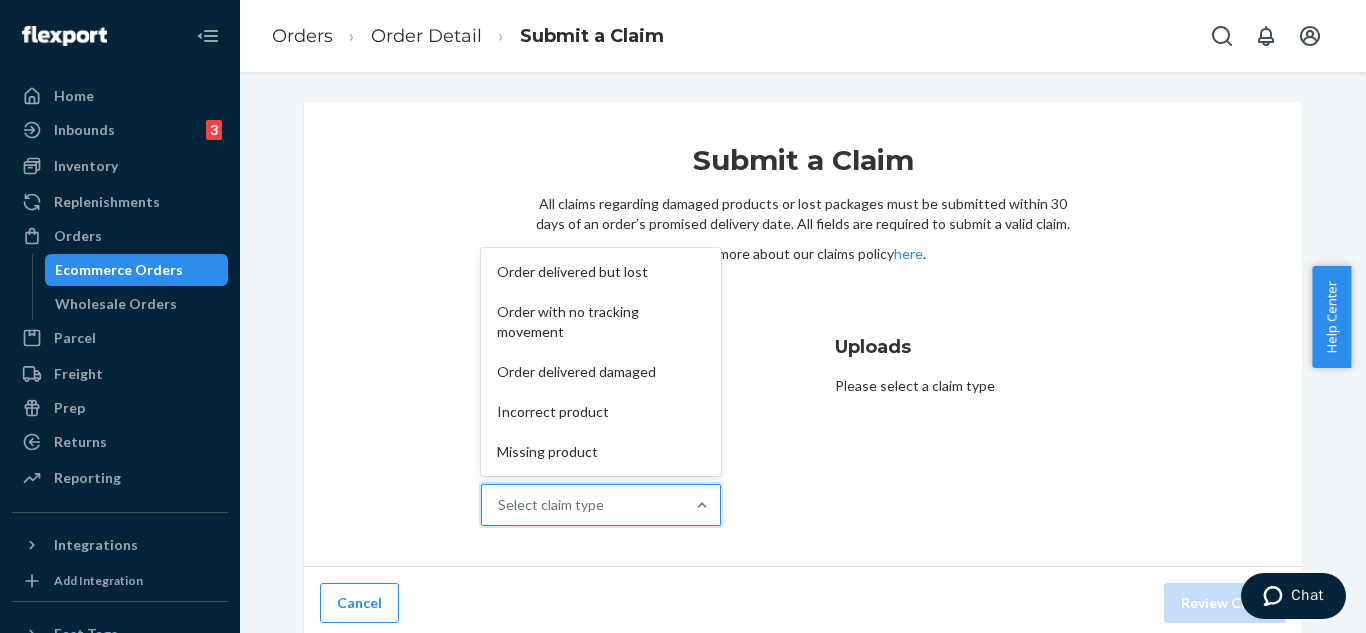 click on "Select claim type" at bounding box center (583, 505) 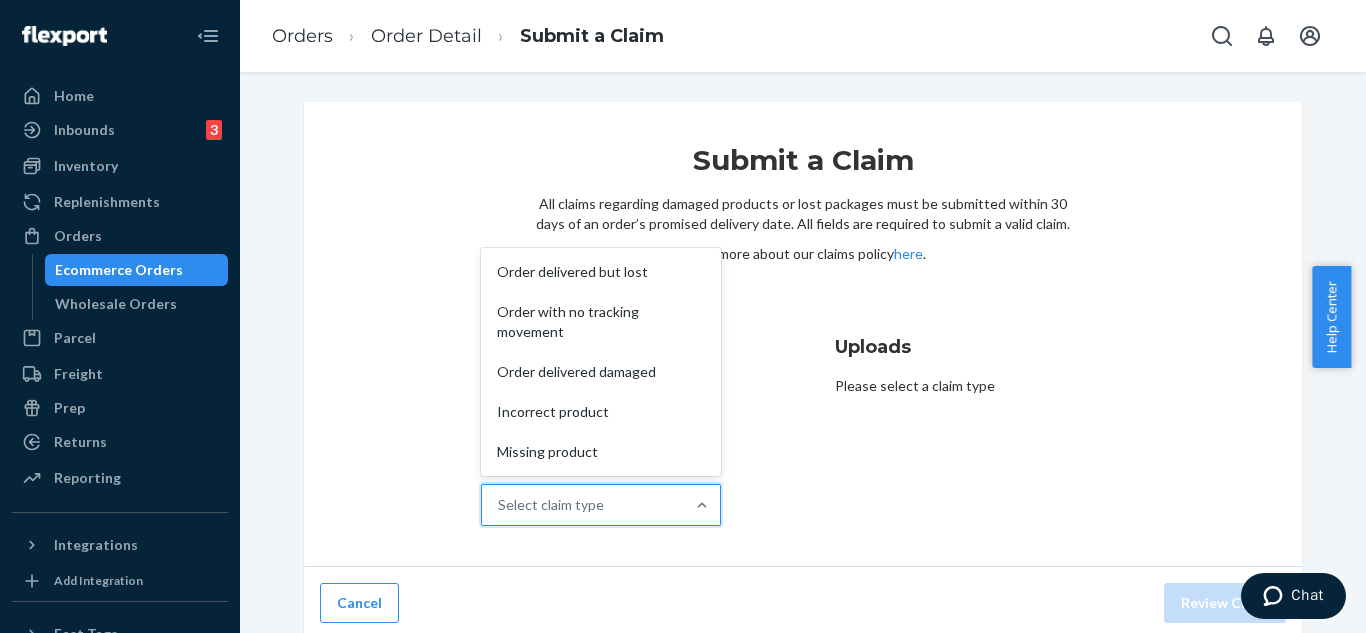click on "Why are you submitting a claim?      option Order delivered but lost focused, 1 of 5. 5 results available. Use Up and Down to choose options, press Enter to select the currently focused option, press Escape to exit the menu, press Tab to select the option and exit the menu. Select claim type Order delivered but lost Order with no tracking movement Order delivered damaged Incorrect product Missing product" at bounding box center (499, 505) 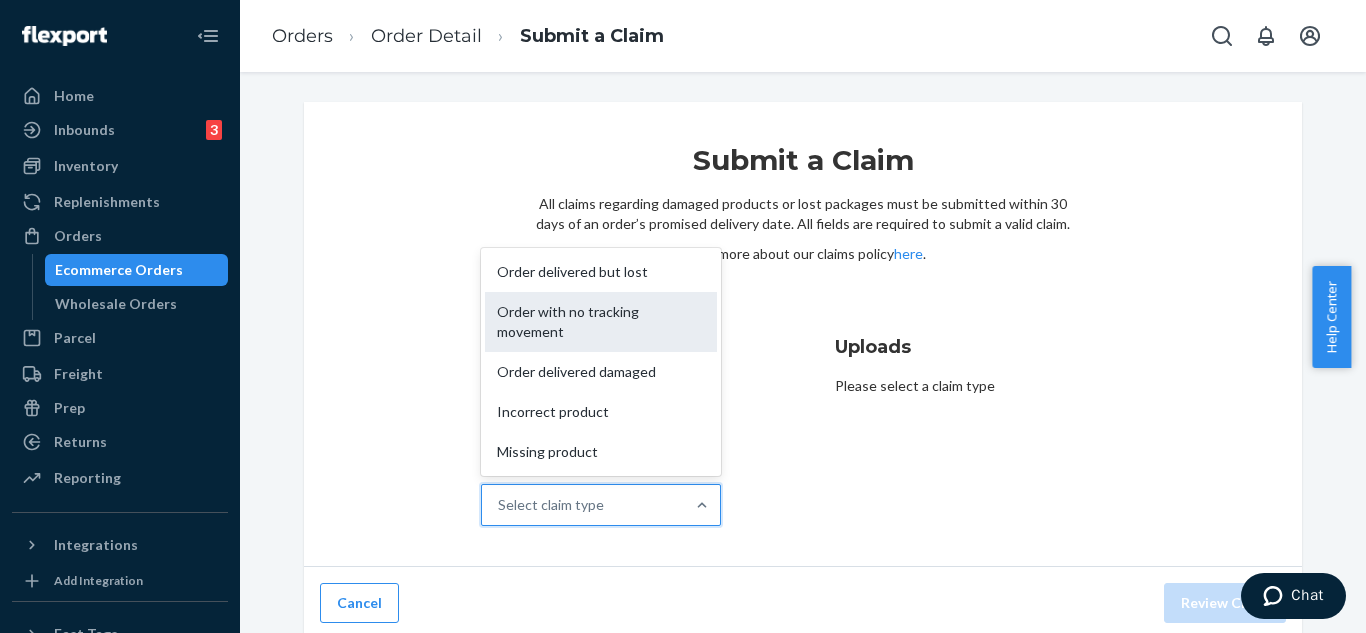 click on "Order with no tracking movement" at bounding box center (601, 322) 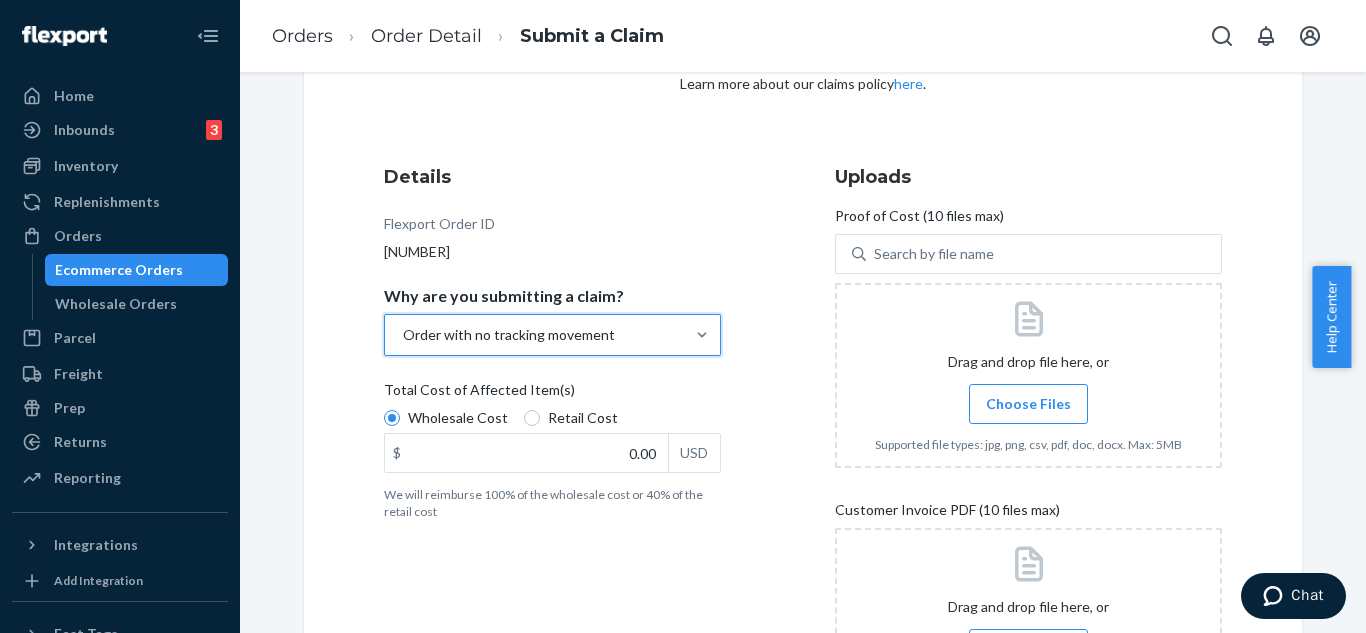 scroll, scrollTop: 300, scrollLeft: 0, axis: vertical 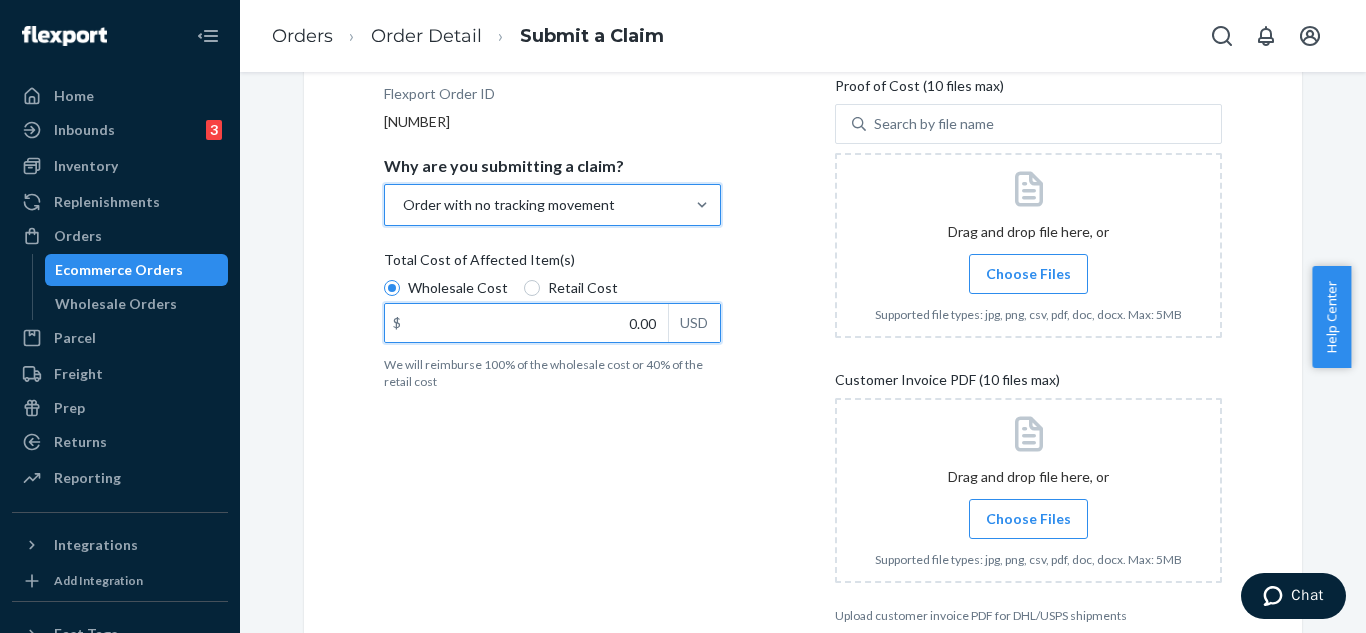 click on "0.00" at bounding box center [526, 323] 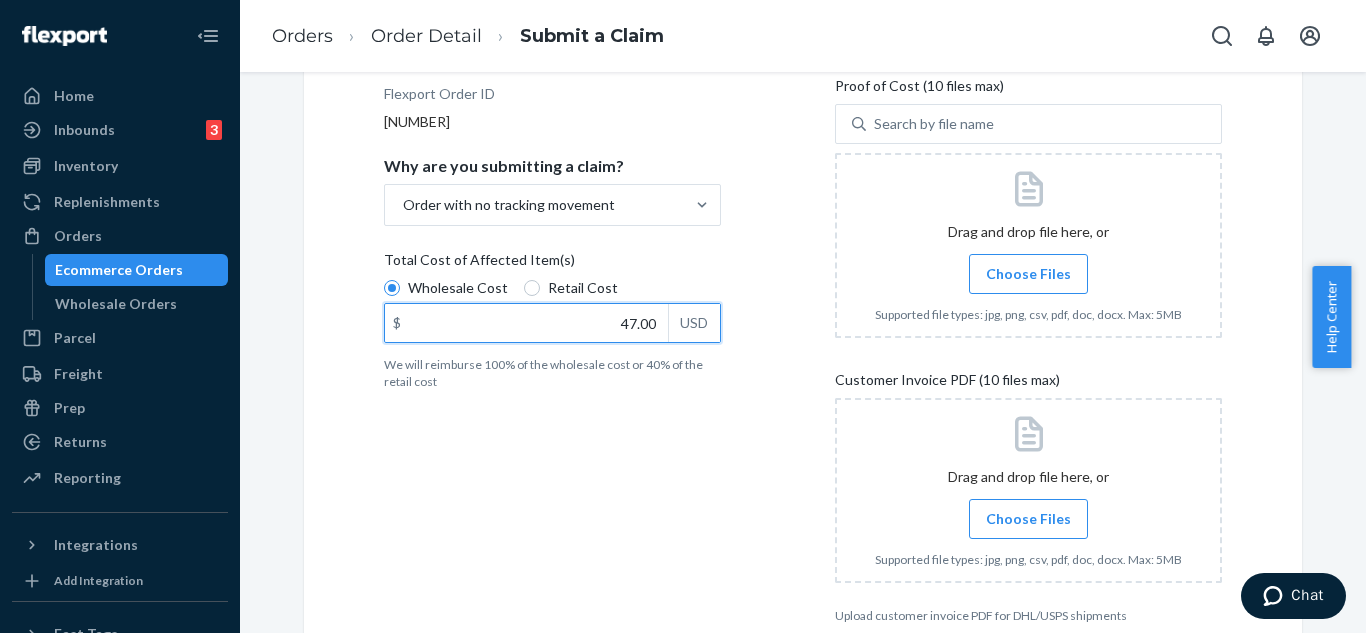 type on "47.00" 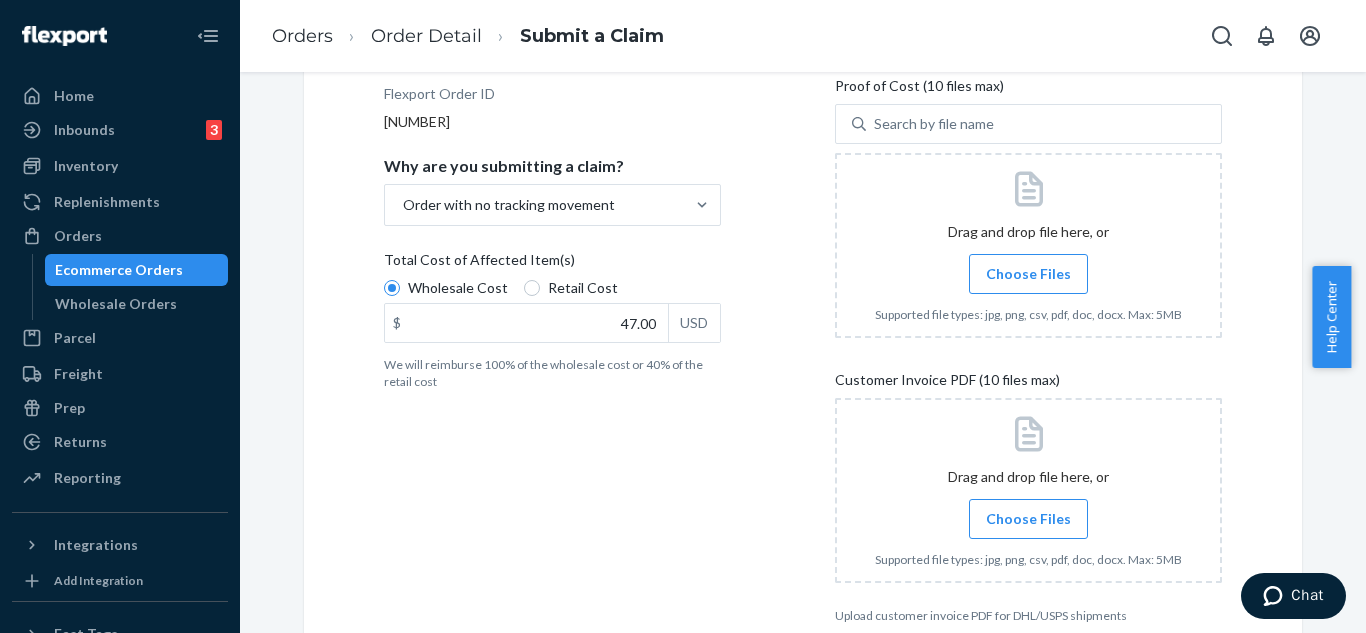 click at bounding box center [1028, 245] 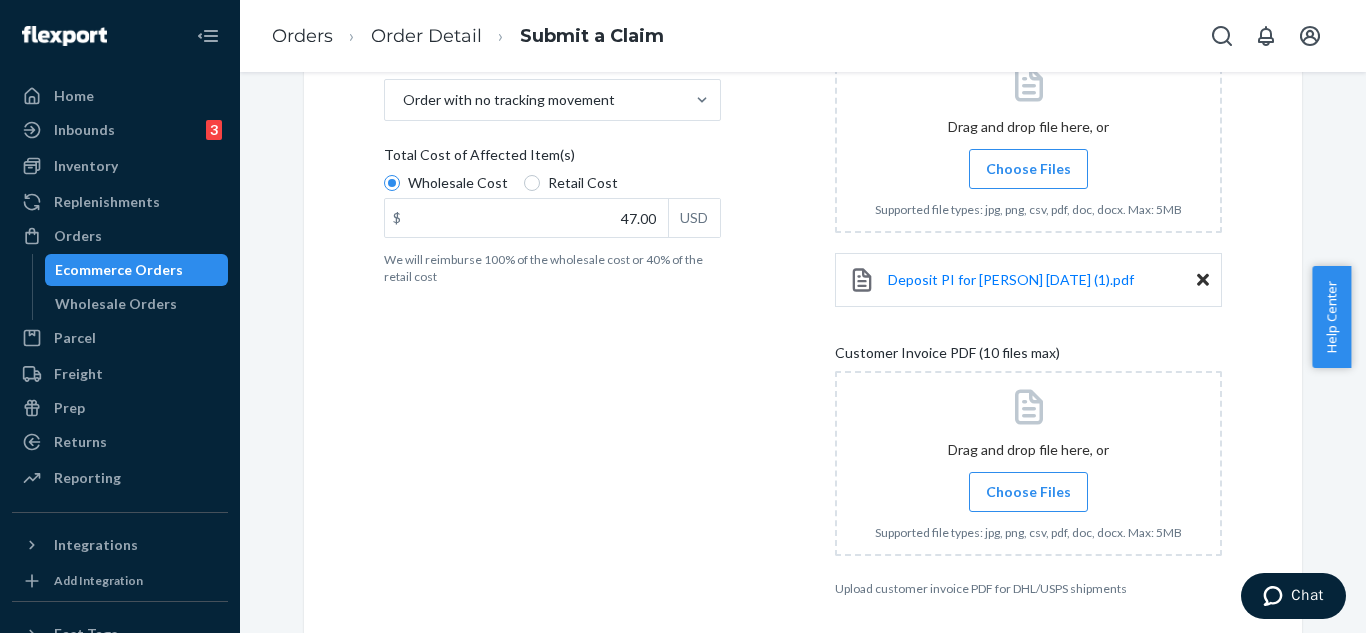 scroll, scrollTop: 483, scrollLeft: 0, axis: vertical 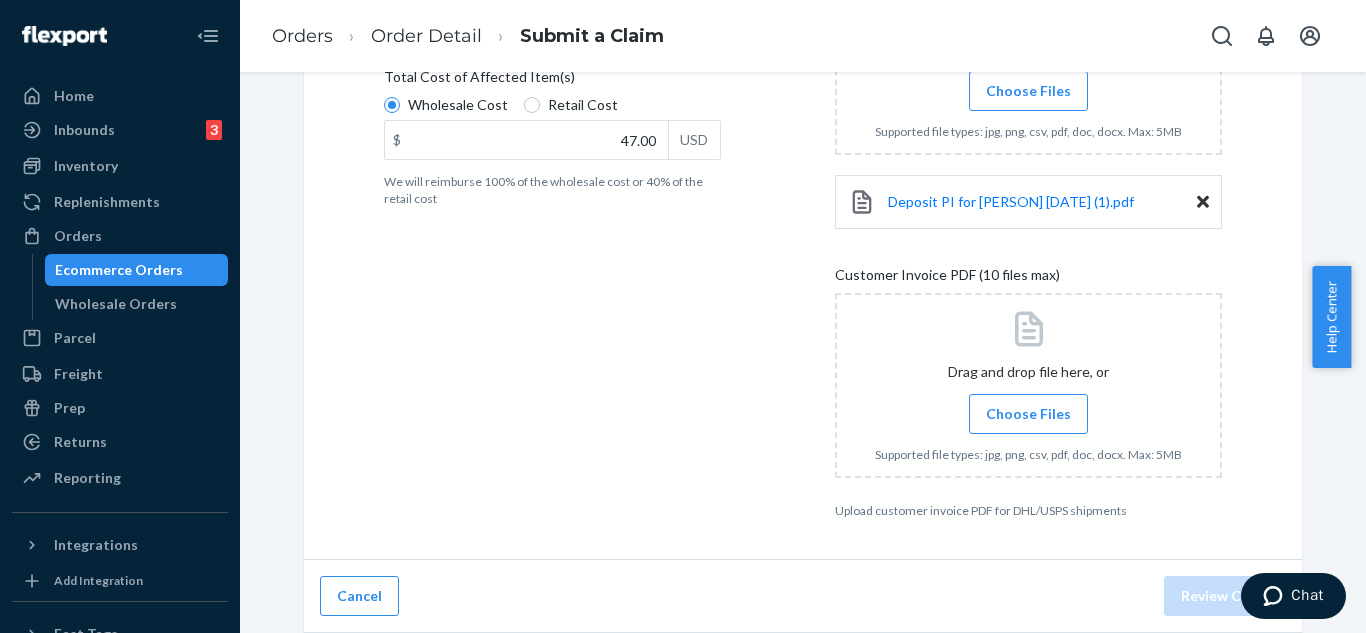 click on "Choose Files" at bounding box center [1028, 414] 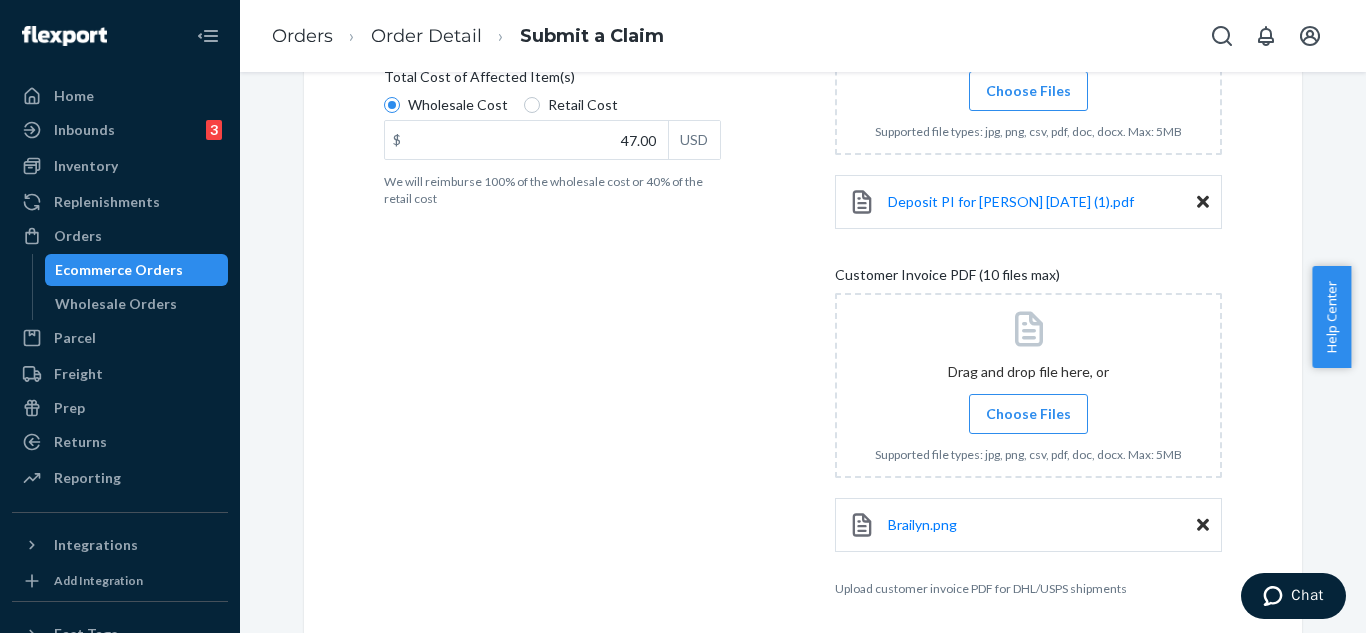 click on "Choose Files" at bounding box center (1028, 414) 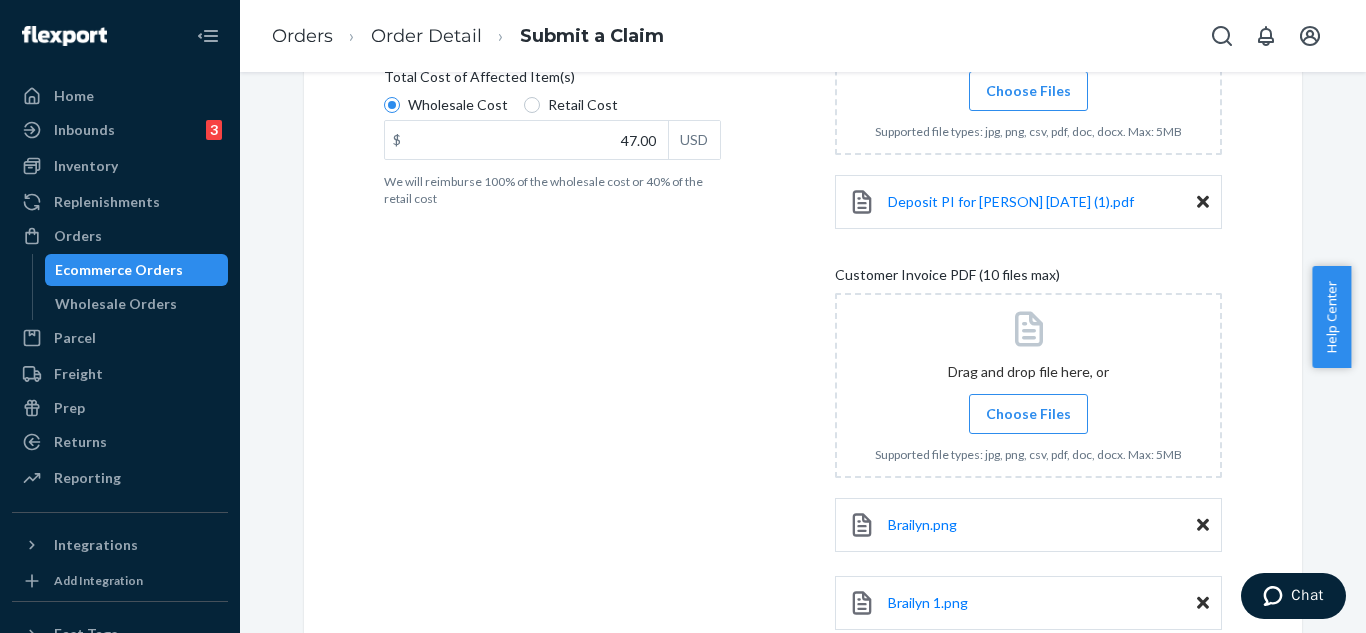 click on "Choose Files" at bounding box center [1028, 414] 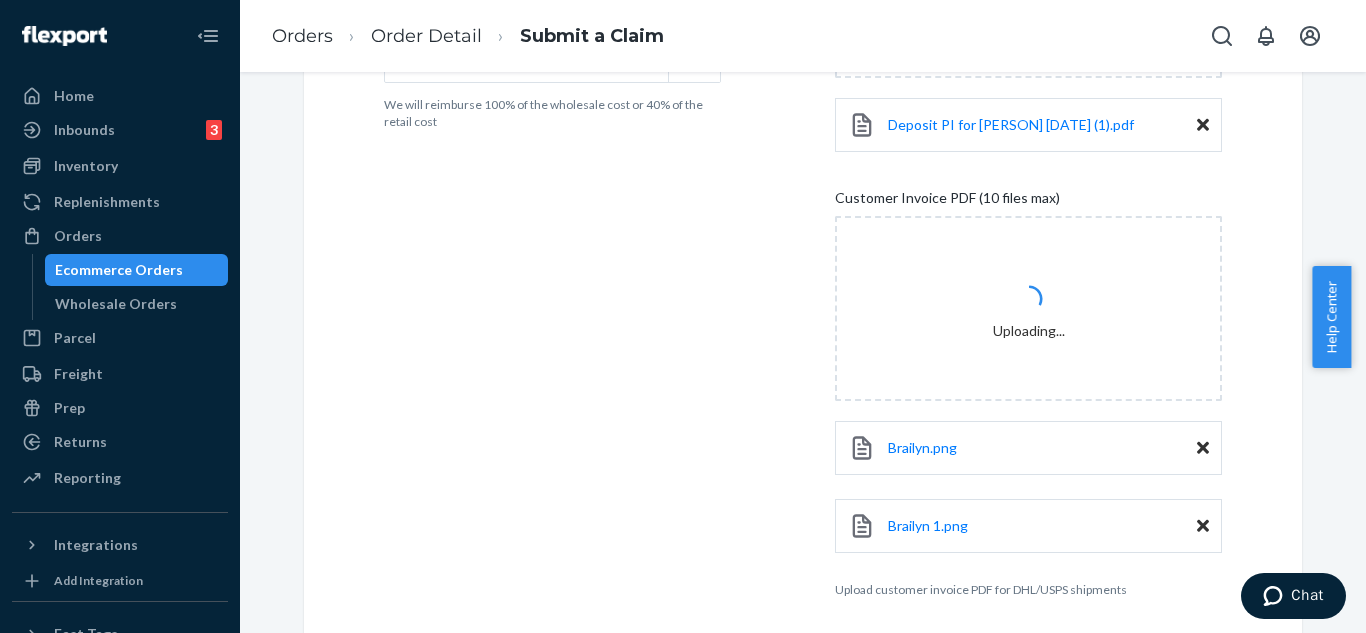 scroll, scrollTop: 583, scrollLeft: 0, axis: vertical 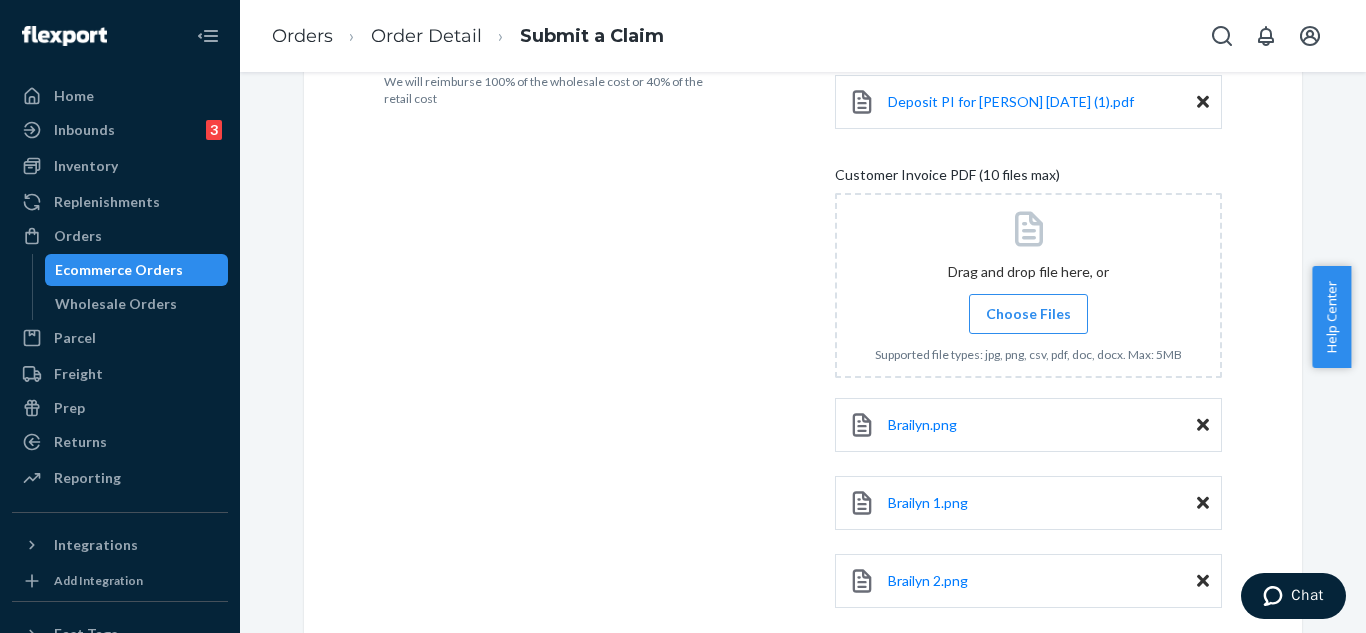 click on "Choose Files" at bounding box center (1028, 314) 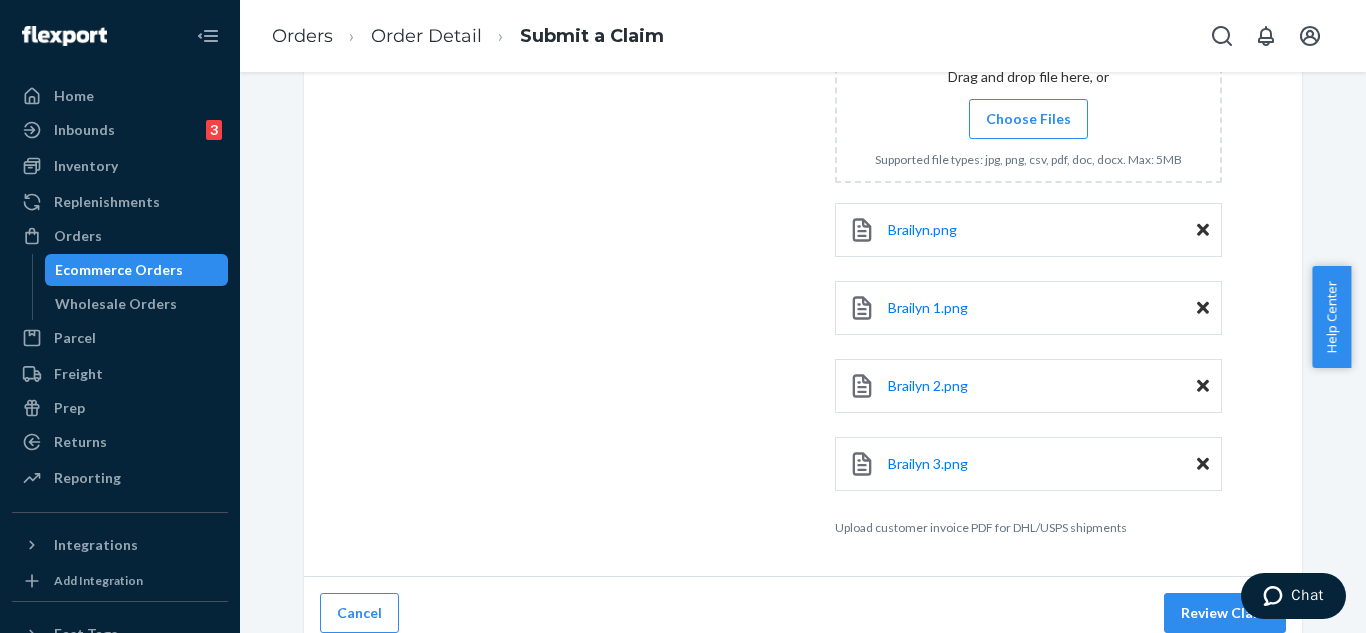 scroll, scrollTop: 795, scrollLeft: 0, axis: vertical 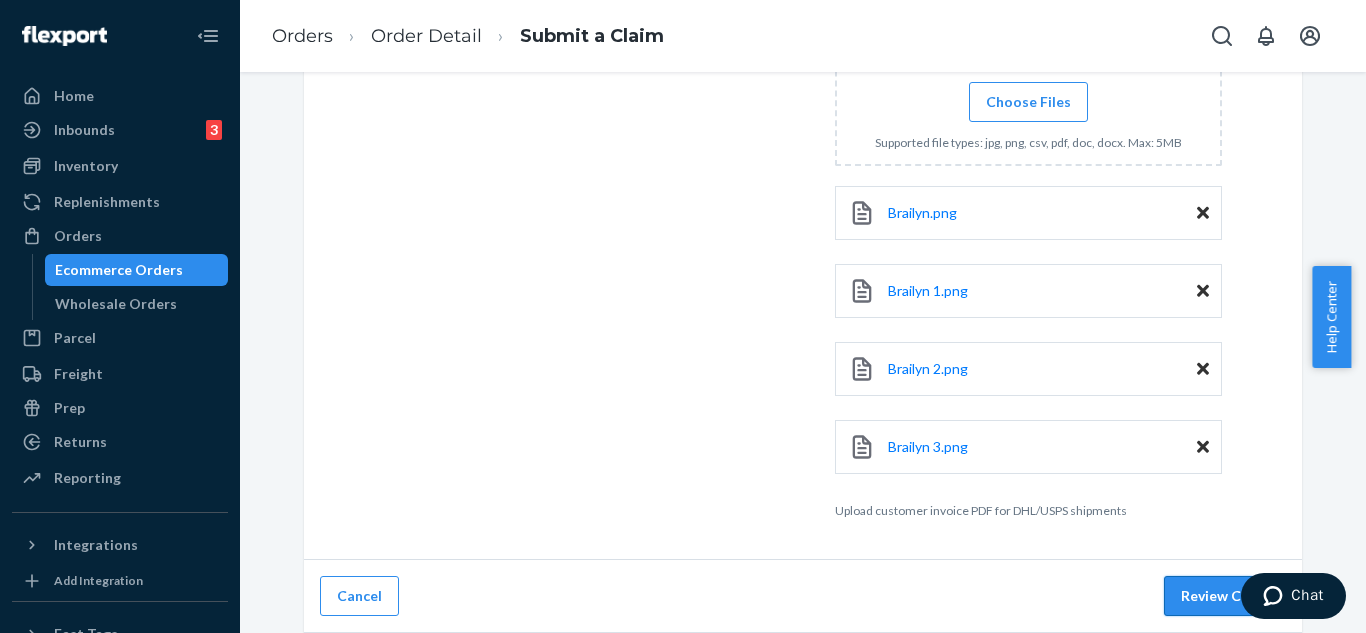 click on "Review Claim" at bounding box center (1225, 596) 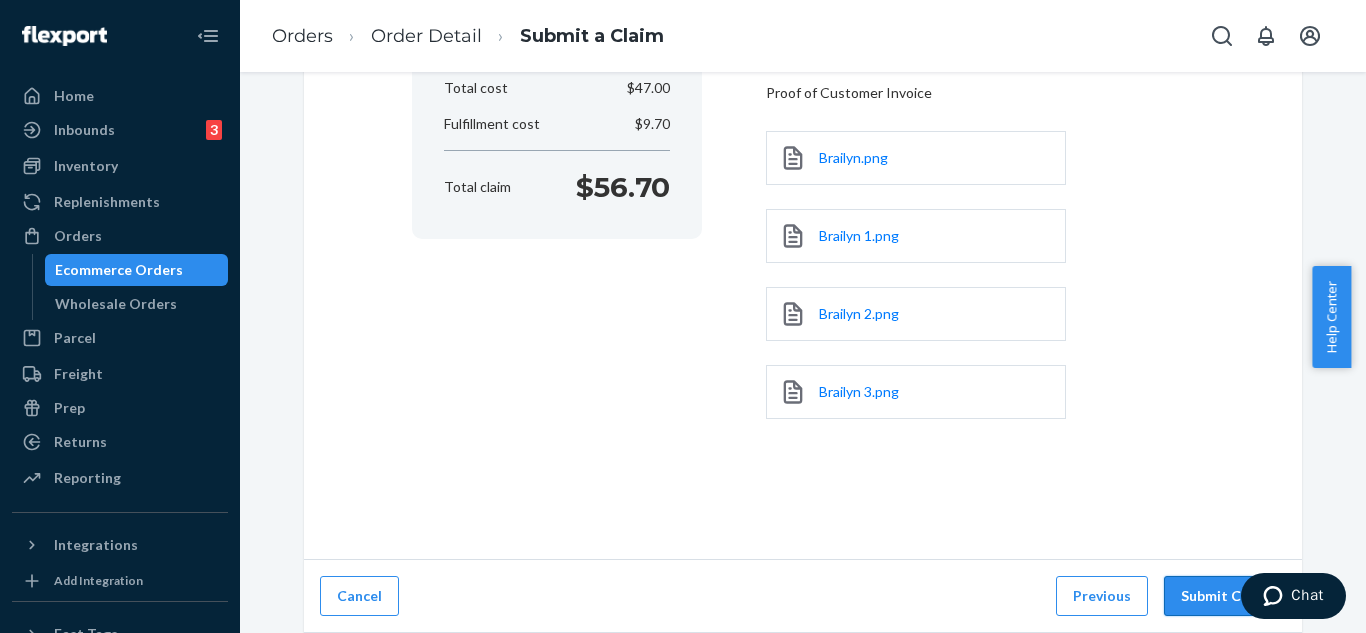 click on "Submit Claim" at bounding box center (1225, 596) 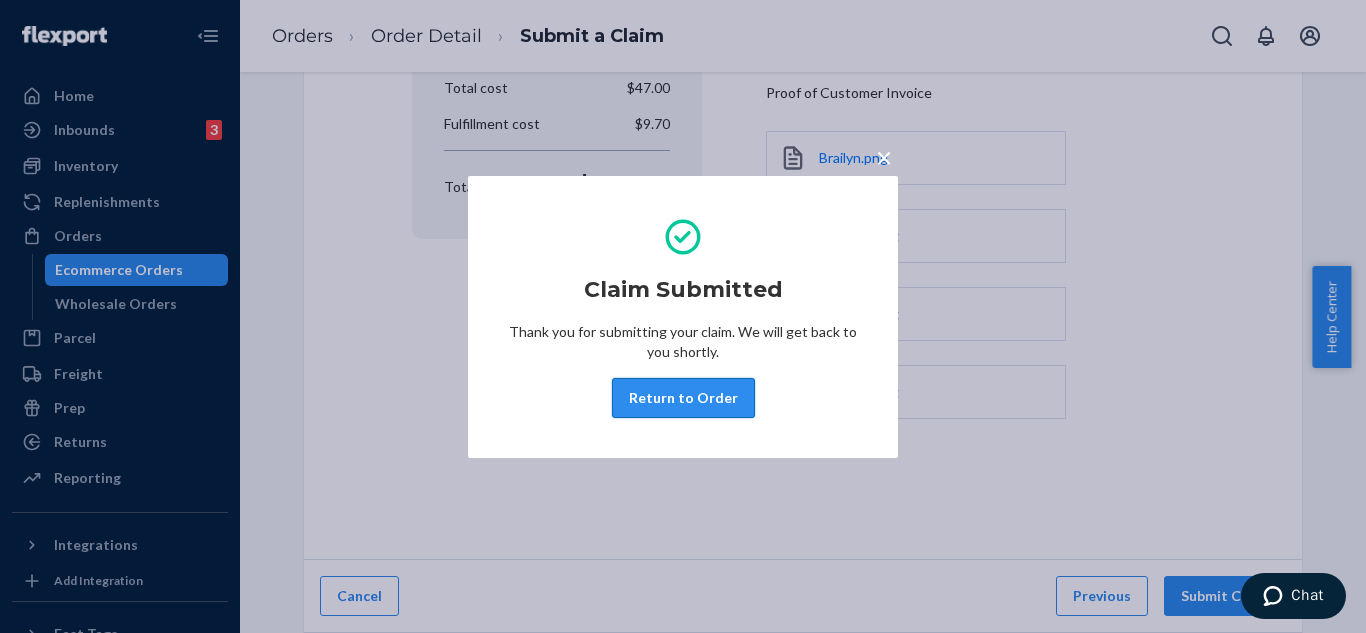 click on "Return to Order" at bounding box center [683, 398] 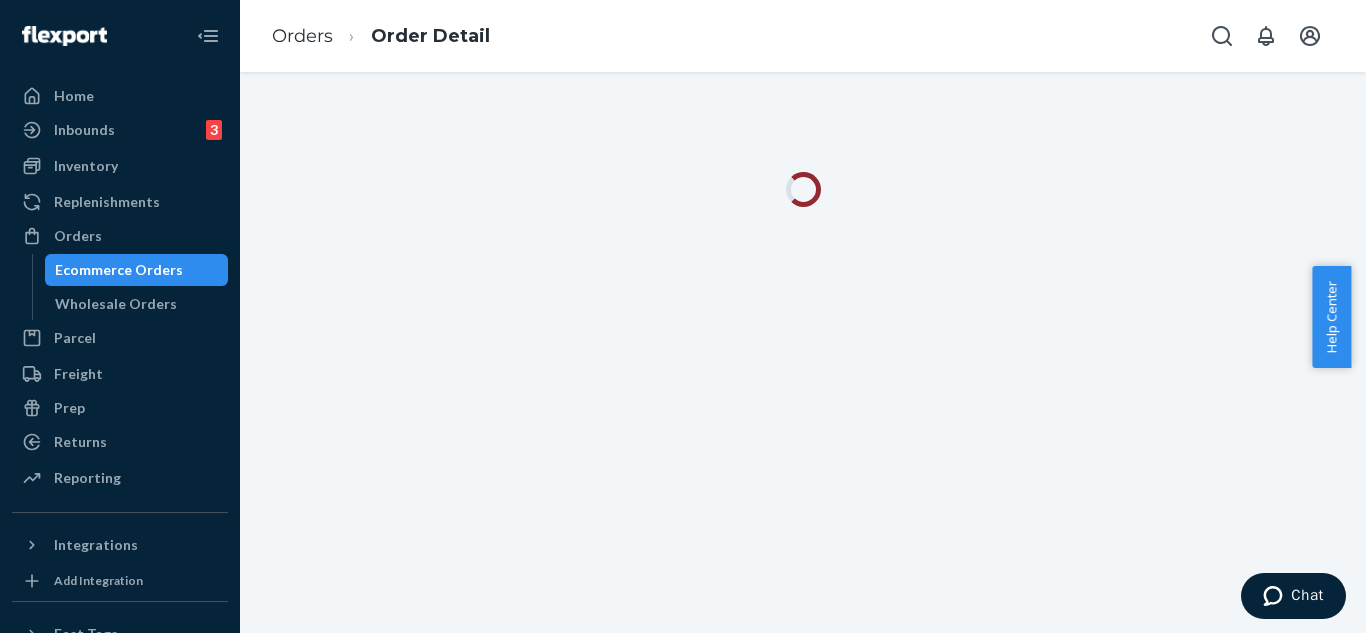scroll, scrollTop: 0, scrollLeft: 0, axis: both 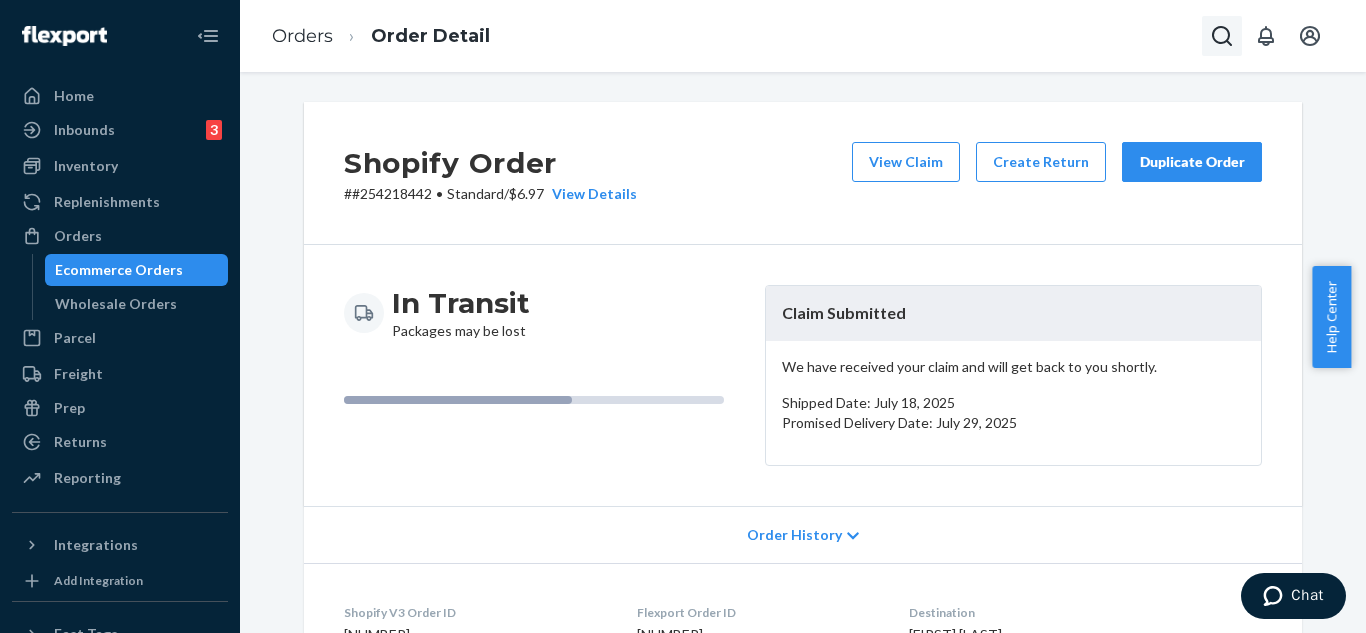 click at bounding box center [1222, 36] 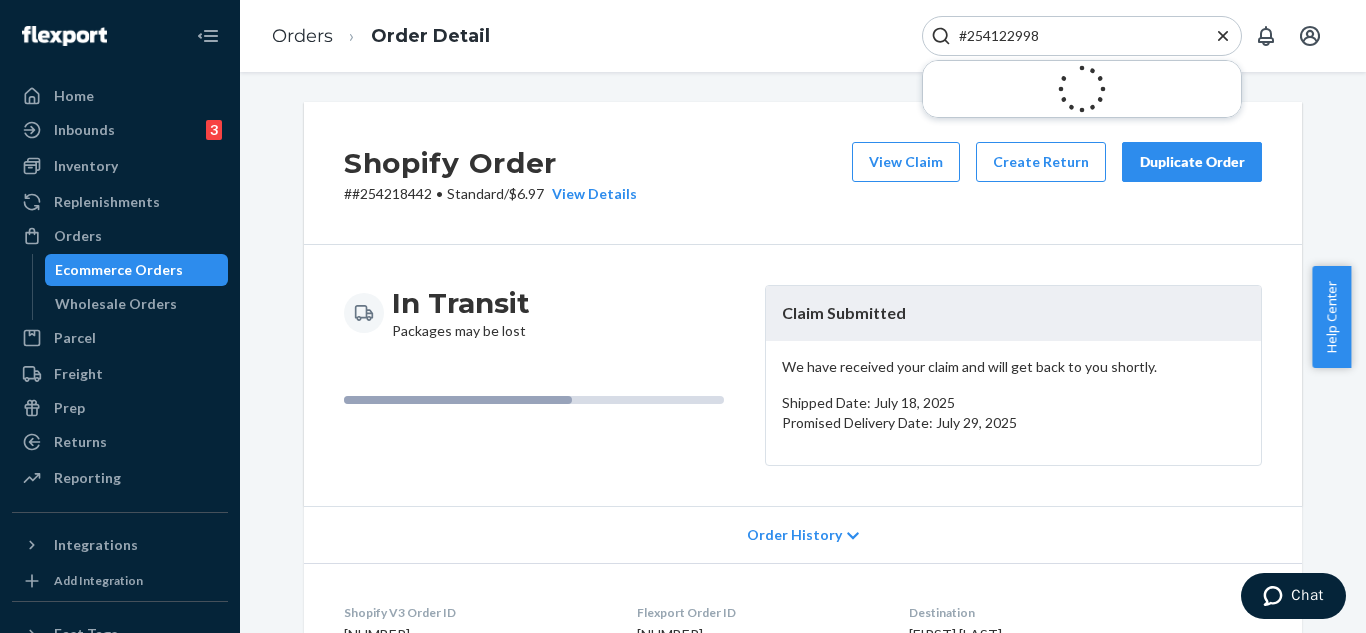 type on "#254122998" 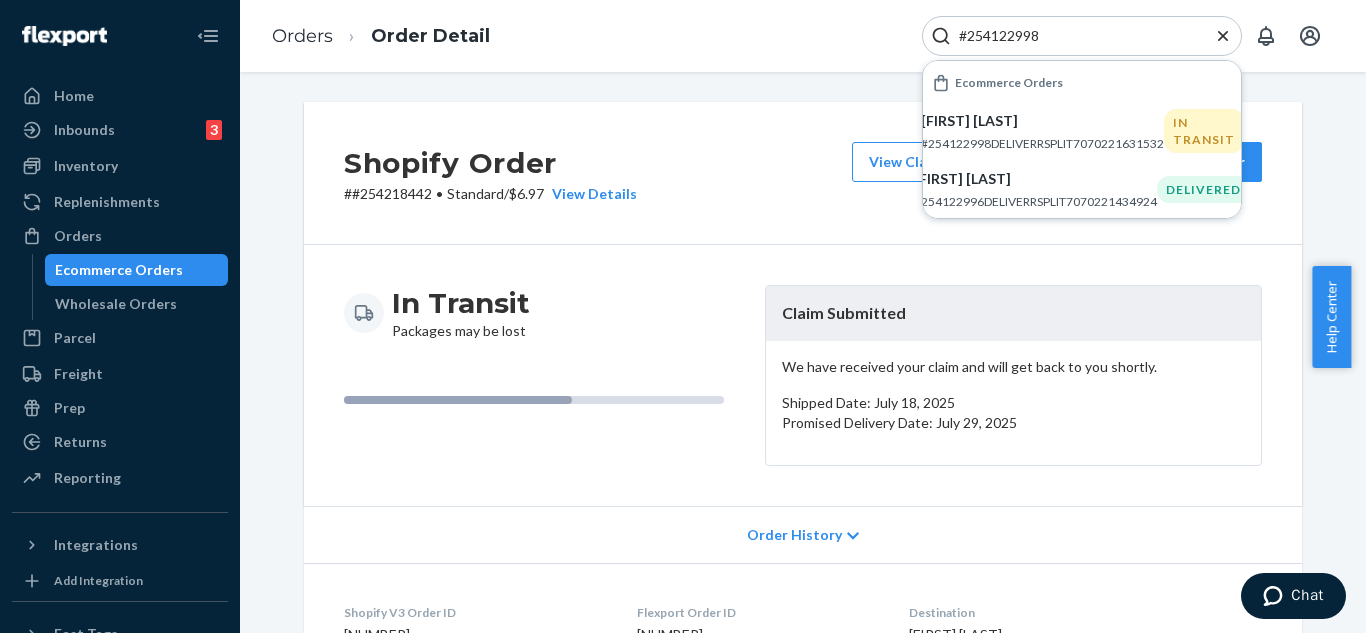 click on "Shopify Order # #254218442 • Standard  /  $6.97 View Details View Claim Create Return Duplicate Order" at bounding box center (803, 173) 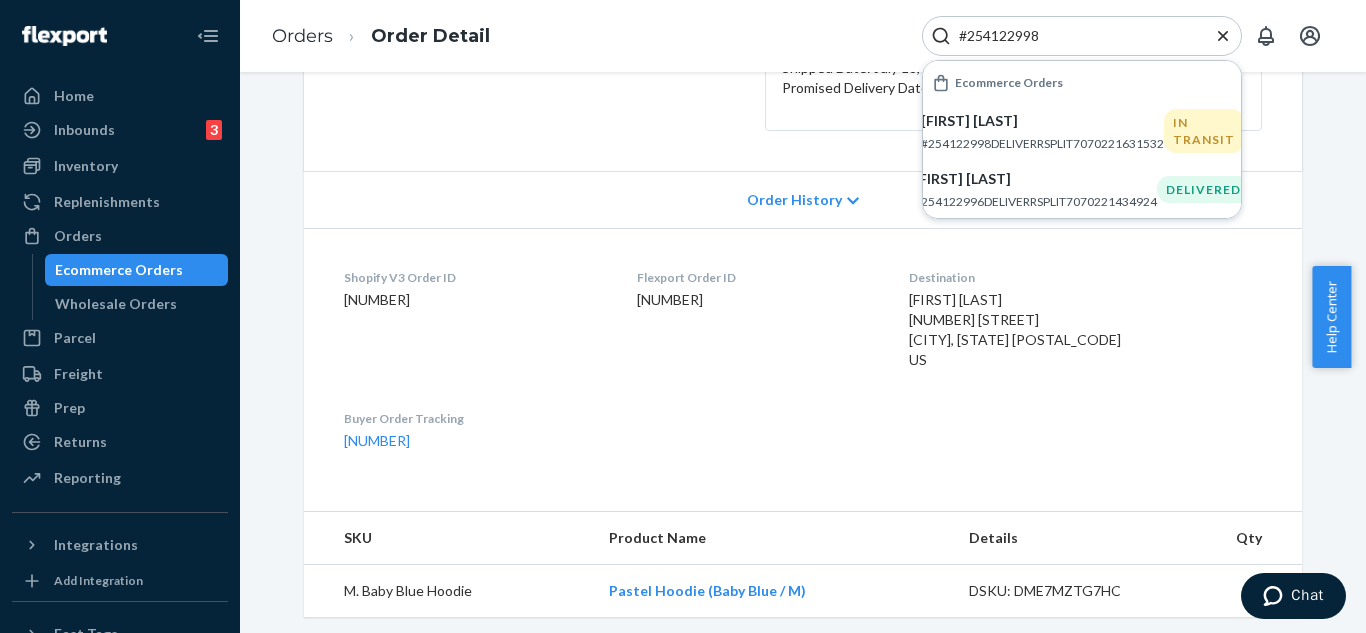 scroll, scrollTop: 300, scrollLeft: 0, axis: vertical 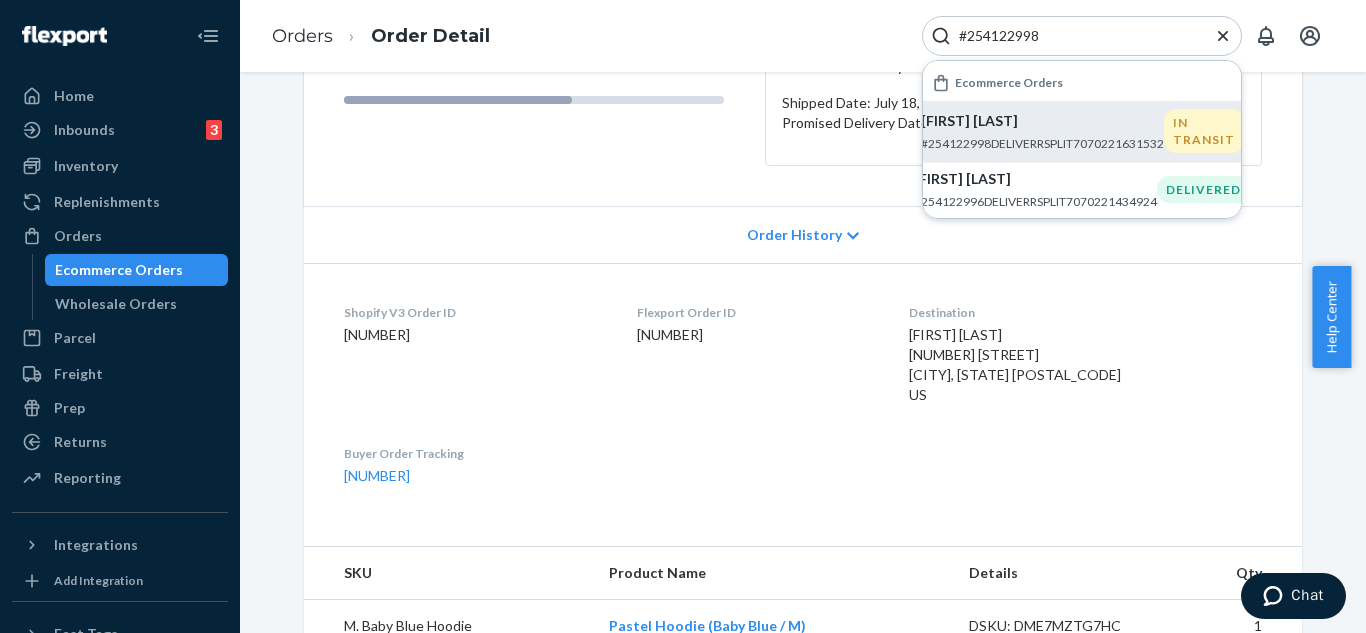 click on "#254122998DELIVERRSPLIT7070221631532" at bounding box center [1042, 143] 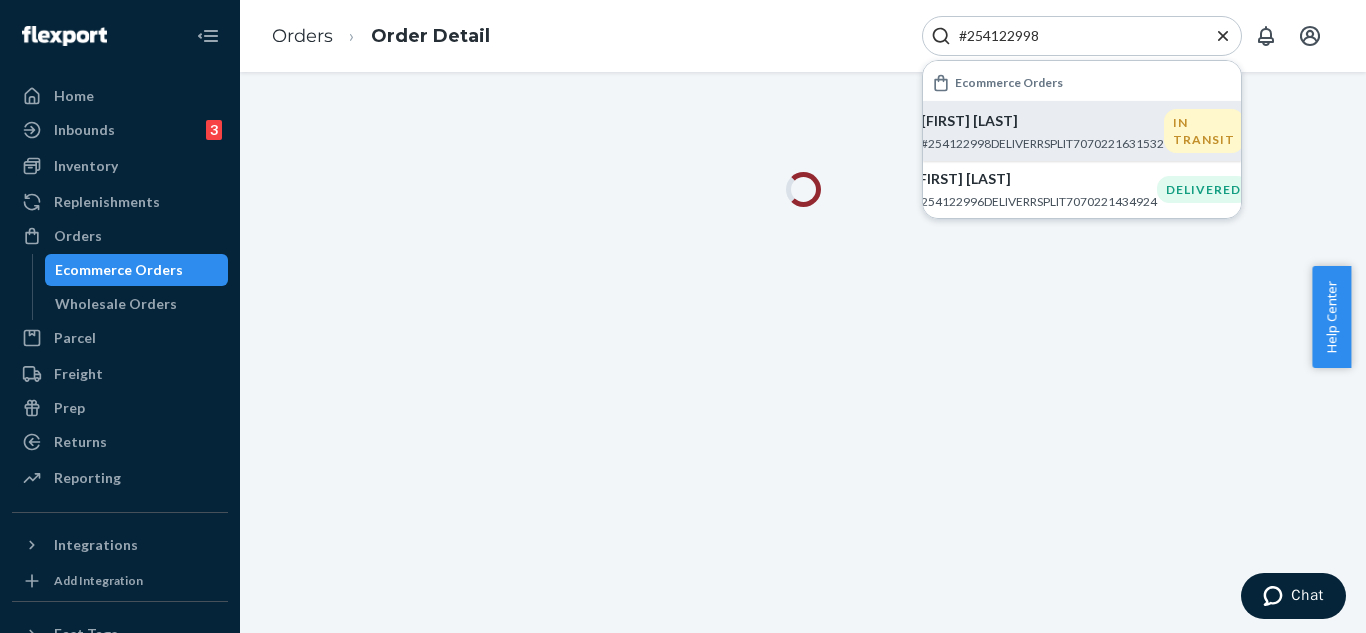 scroll, scrollTop: 0, scrollLeft: 0, axis: both 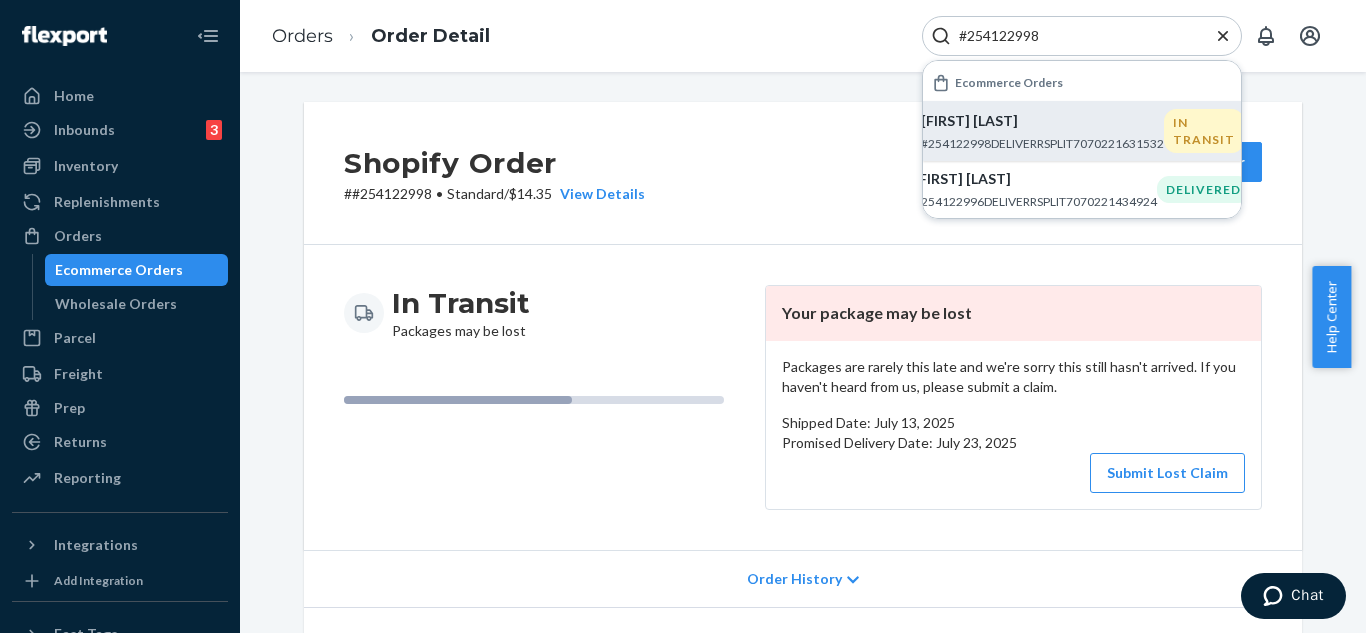 click 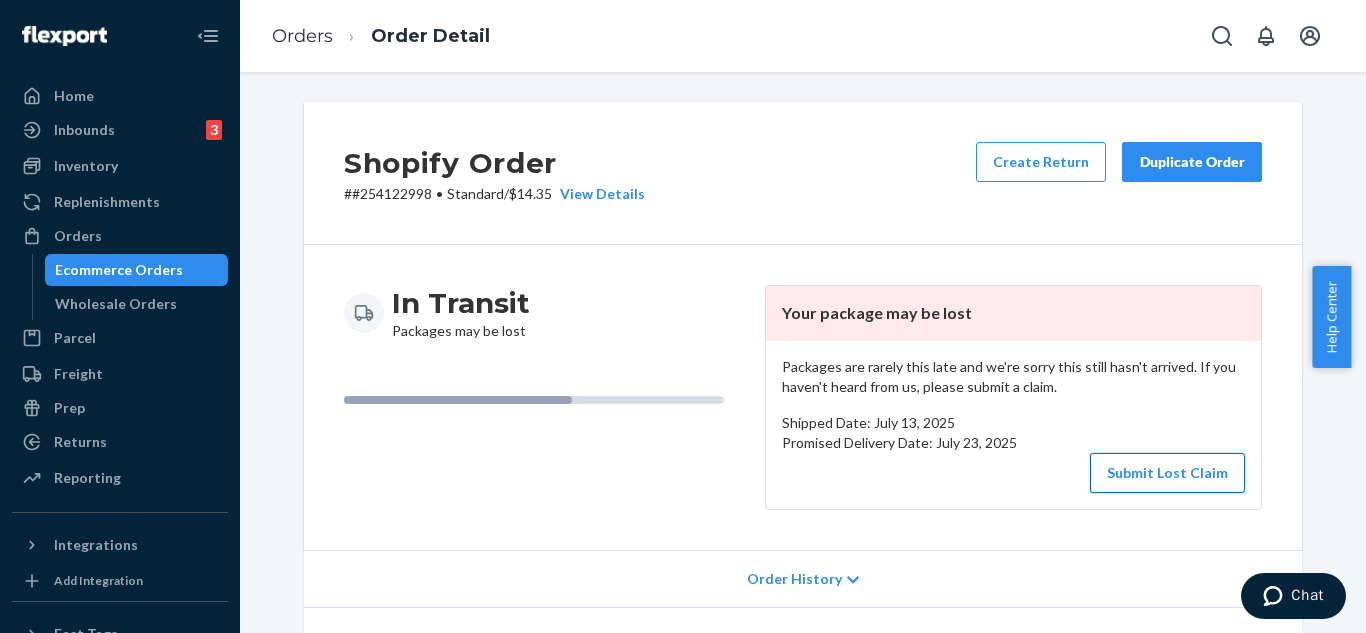 click on "Submit Lost Claim" at bounding box center (1167, 473) 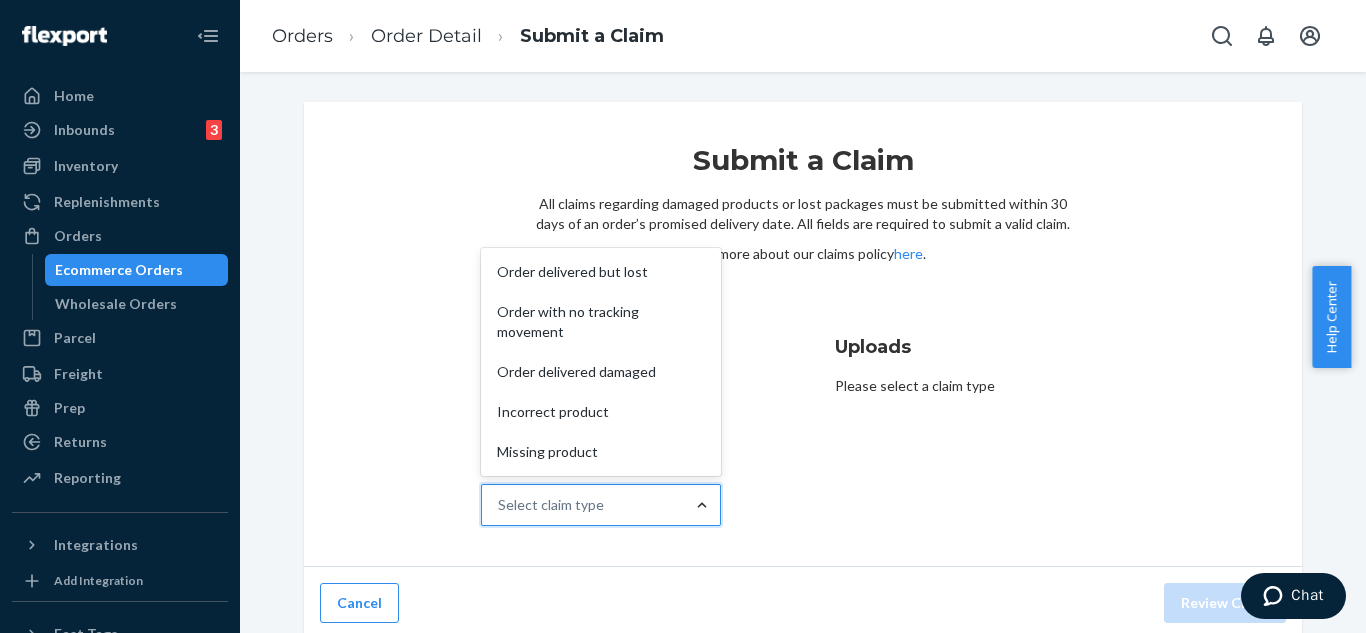 click at bounding box center [702, 505] 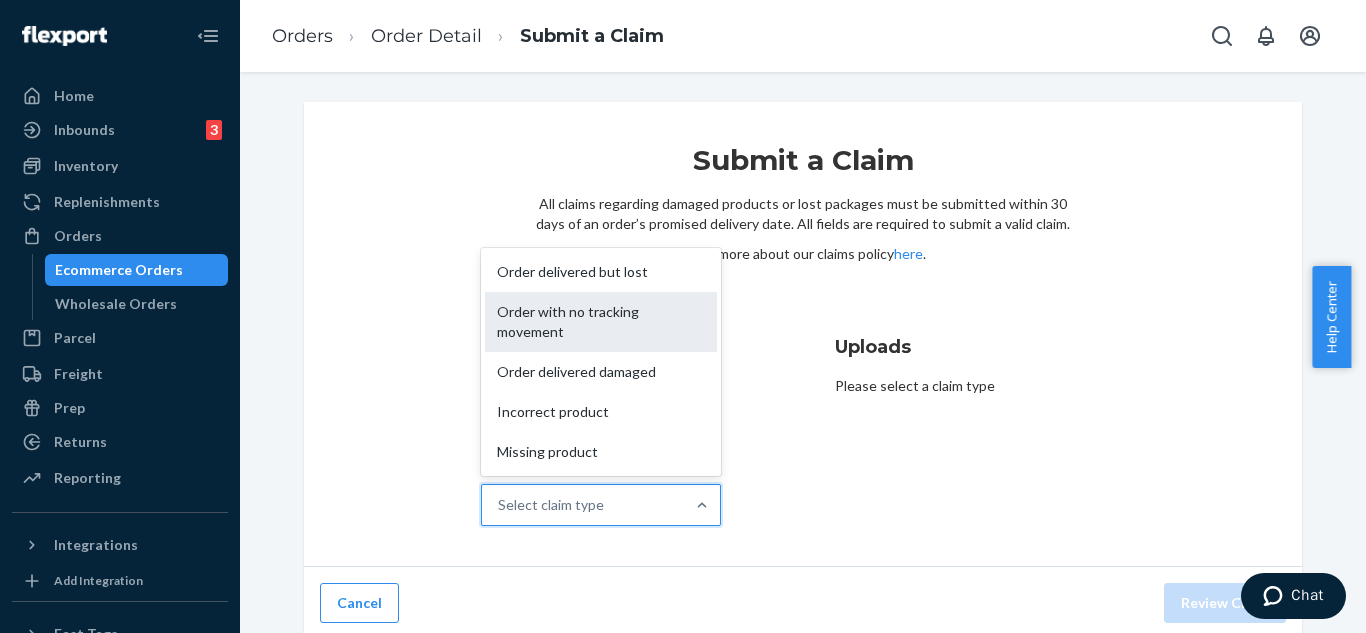 click on "Order with no tracking movement" at bounding box center (601, 322) 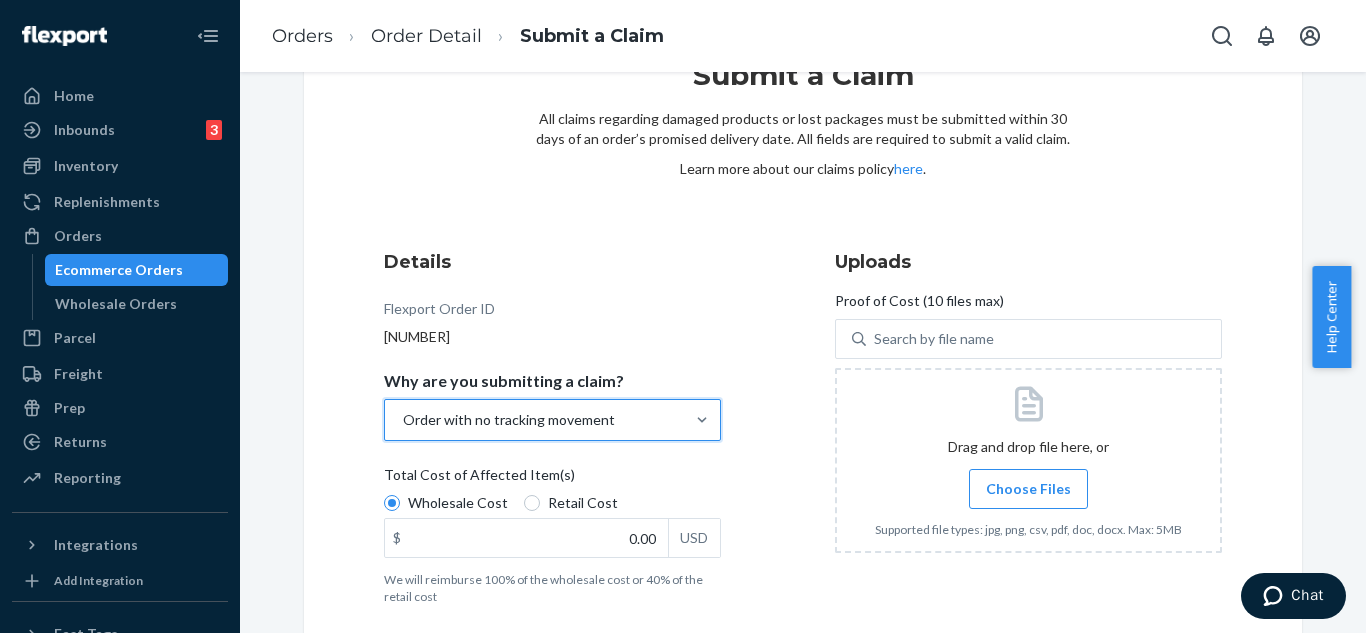 scroll, scrollTop: 171, scrollLeft: 0, axis: vertical 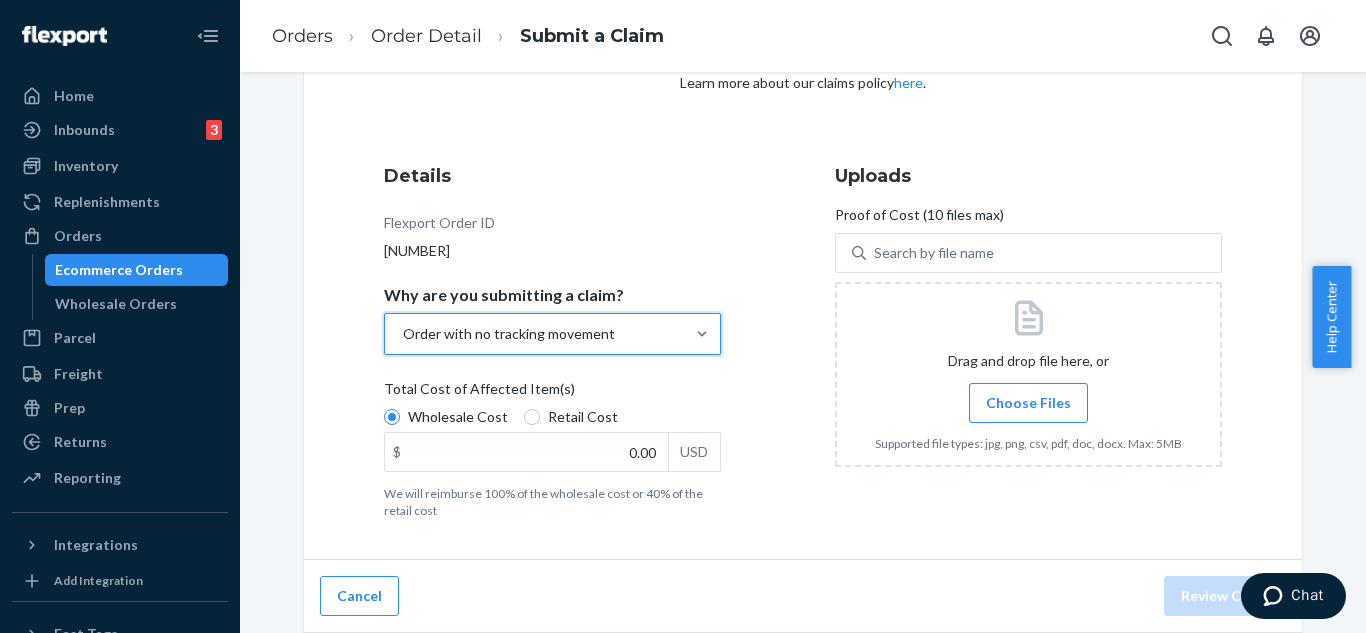 click on "Choose Files" at bounding box center (1028, 403) 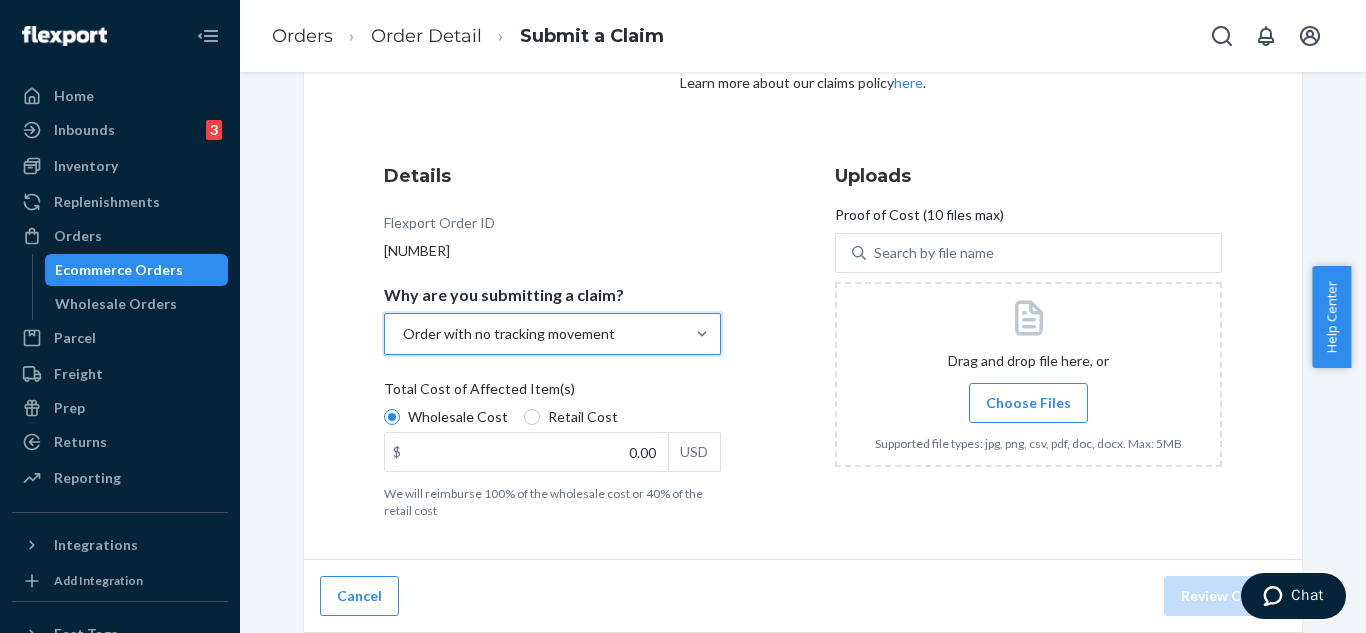 click on "Choose Files" at bounding box center (1028, 403) 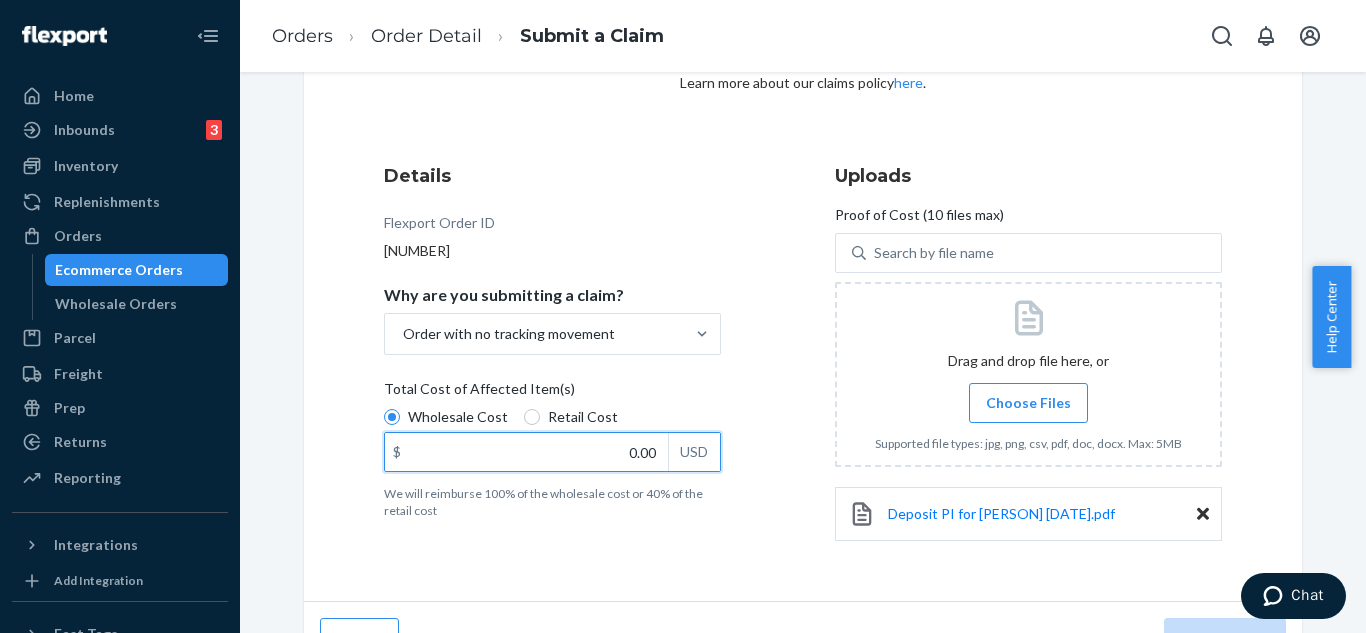 click on "0.00" at bounding box center [526, 452] 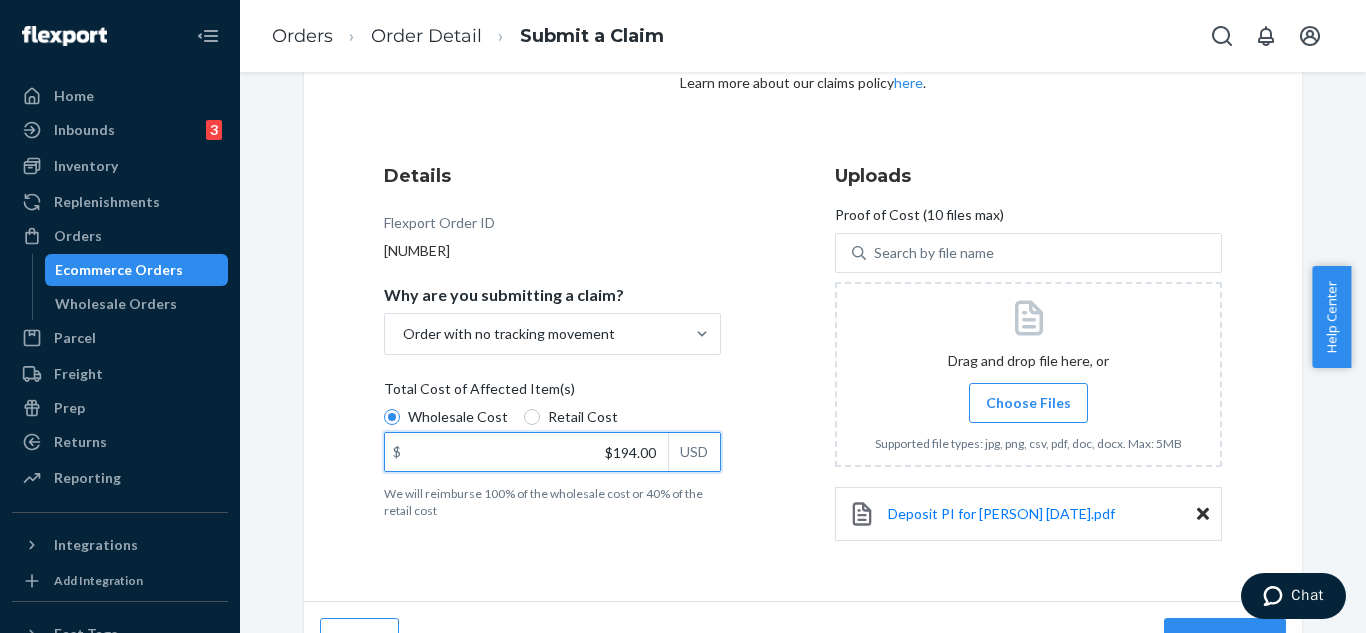 type on "194.00" 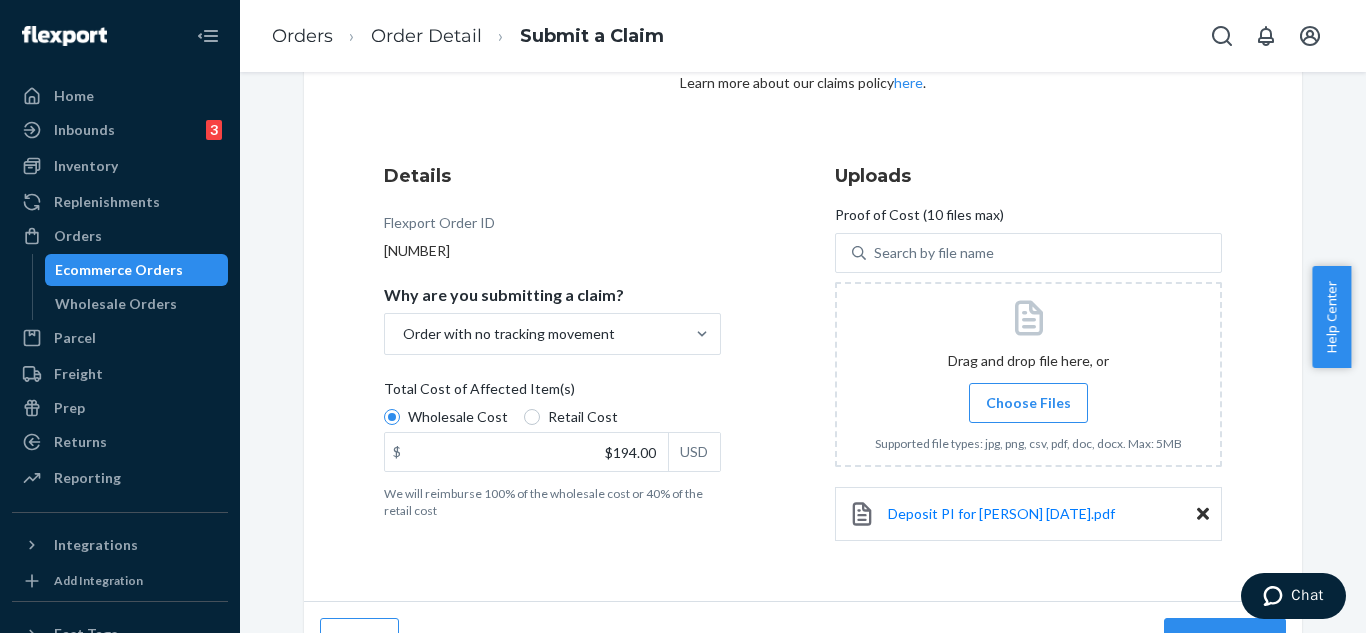 click on "Choose Files" at bounding box center [1028, 403] 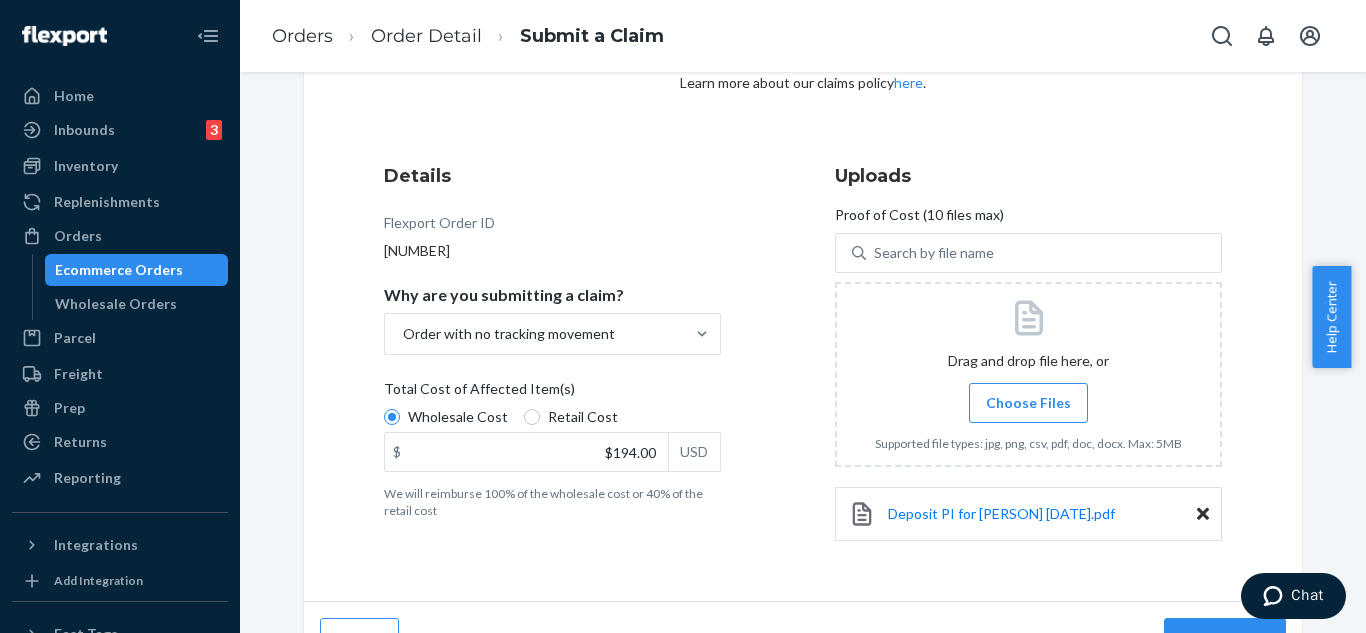 click on "Choose Files" at bounding box center (1028, 403) 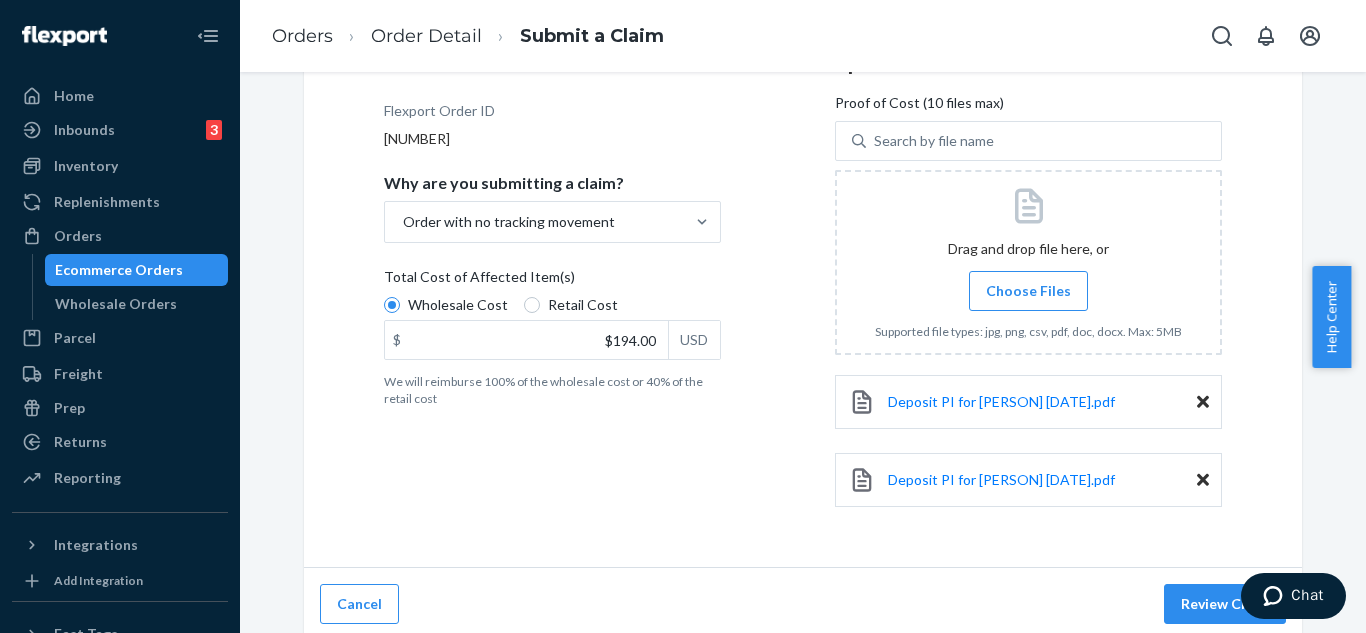 scroll, scrollTop: 291, scrollLeft: 0, axis: vertical 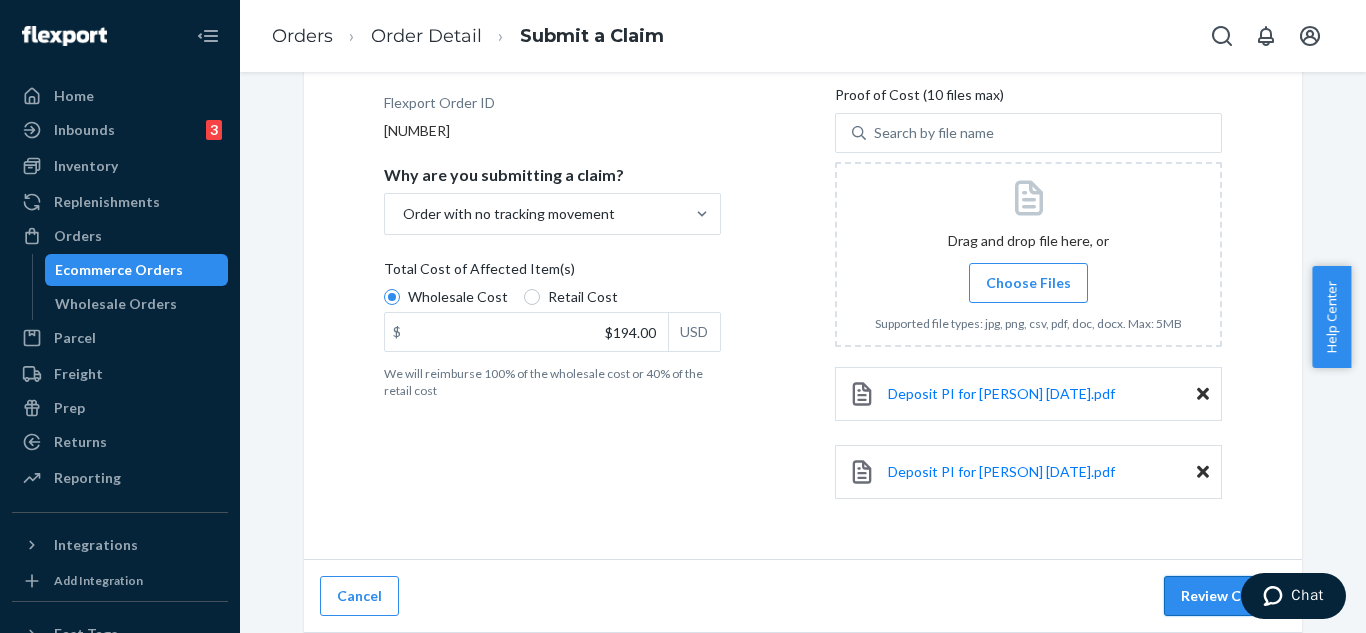 click on "Review Claim" at bounding box center (1225, 596) 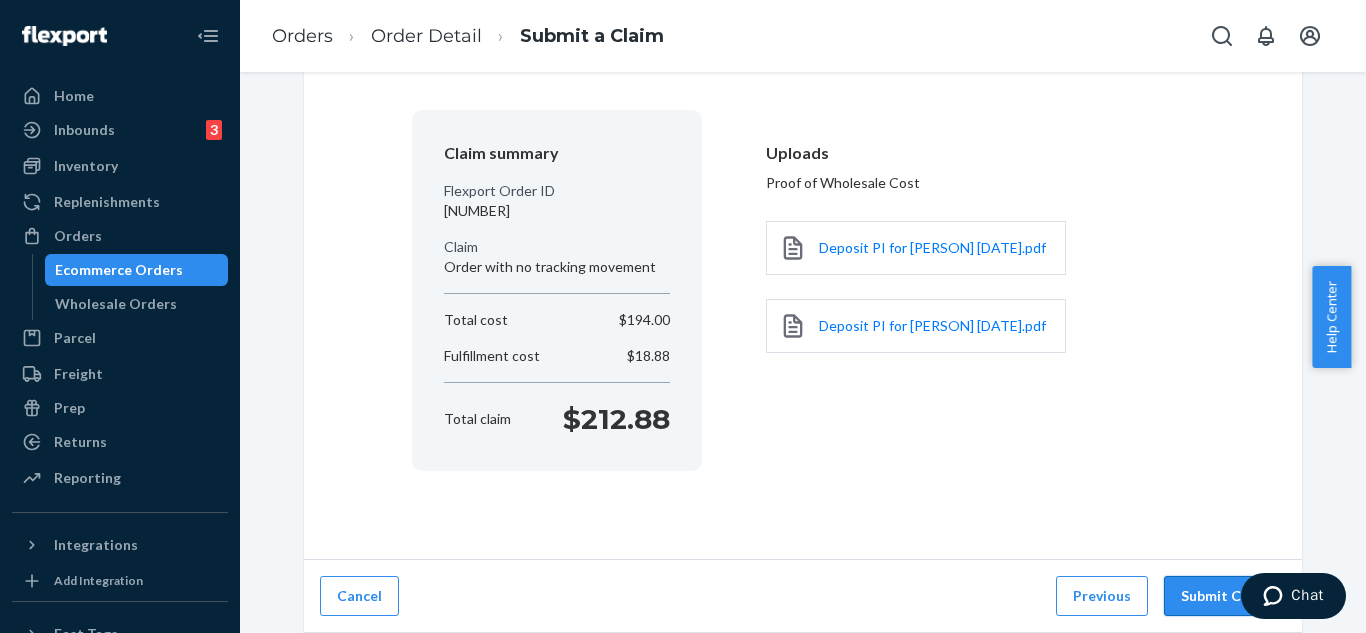 click on "Submit Claim" at bounding box center [1225, 596] 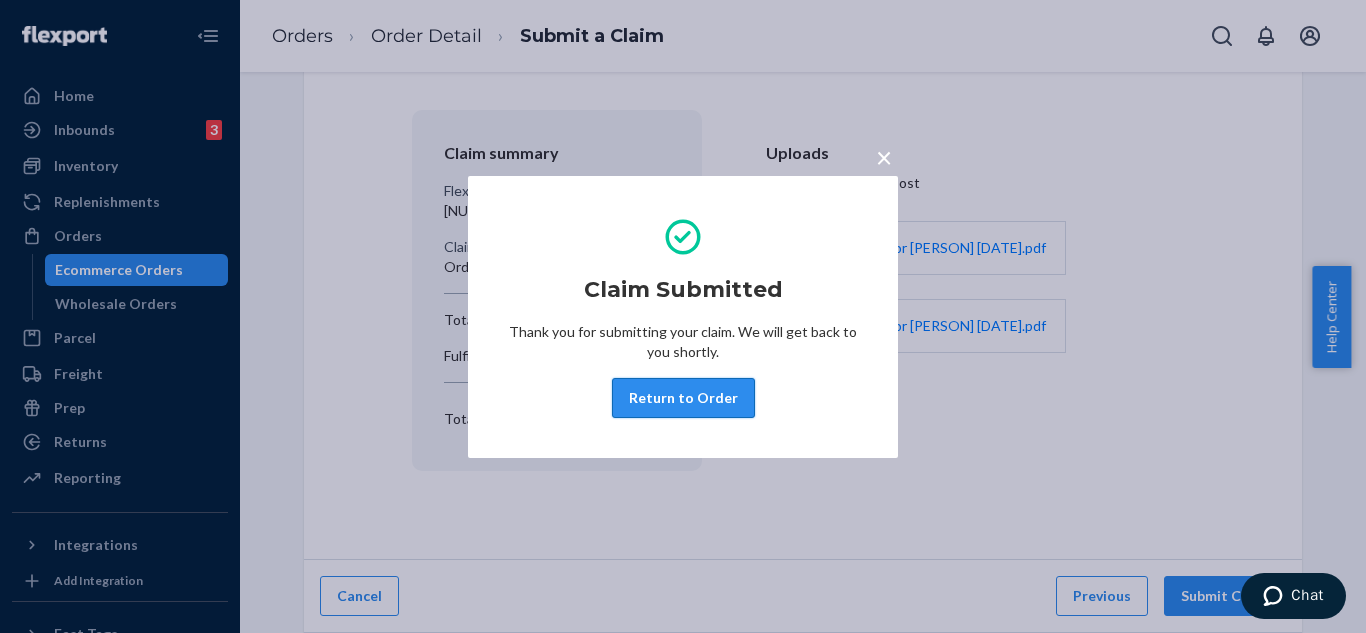 click on "Return to Order" at bounding box center [683, 398] 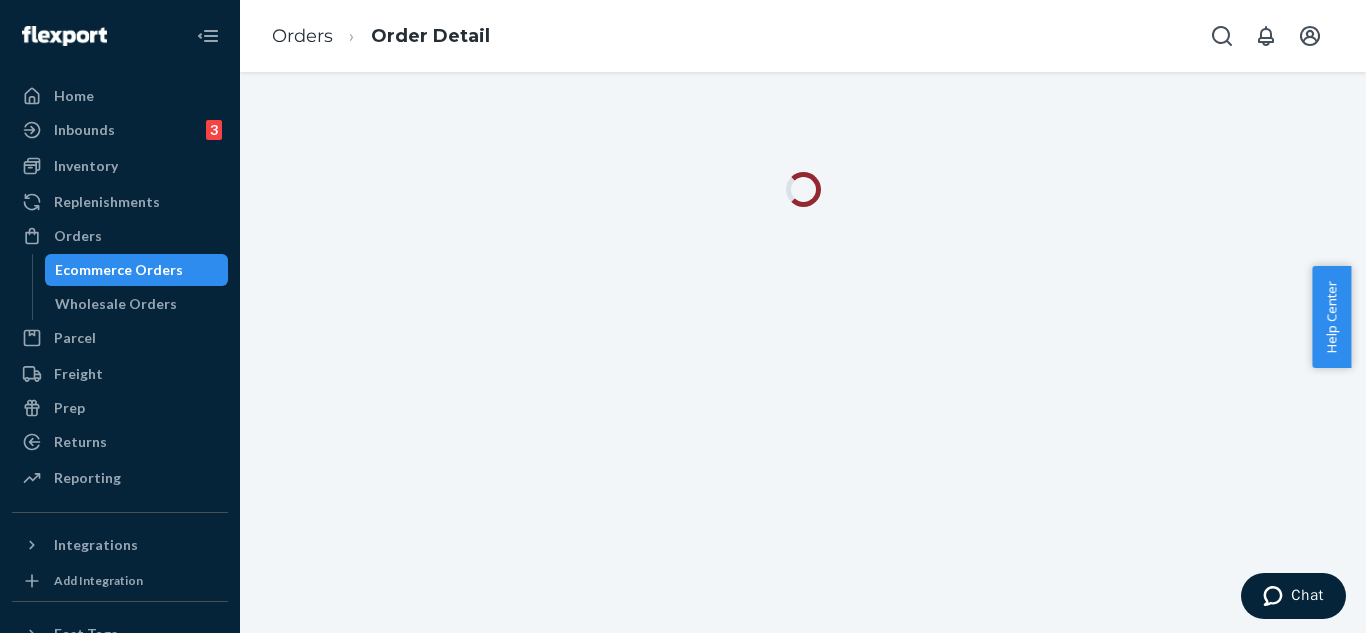 scroll, scrollTop: 0, scrollLeft: 0, axis: both 